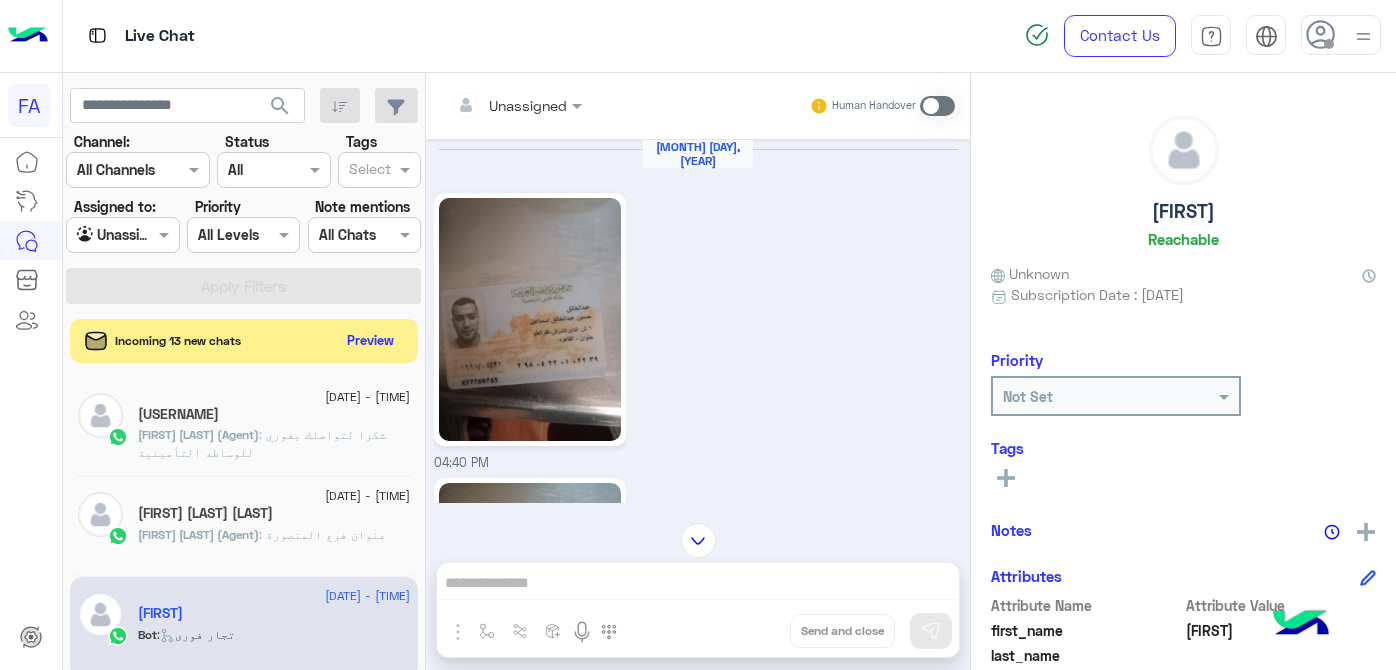 scroll, scrollTop: 0, scrollLeft: 0, axis: both 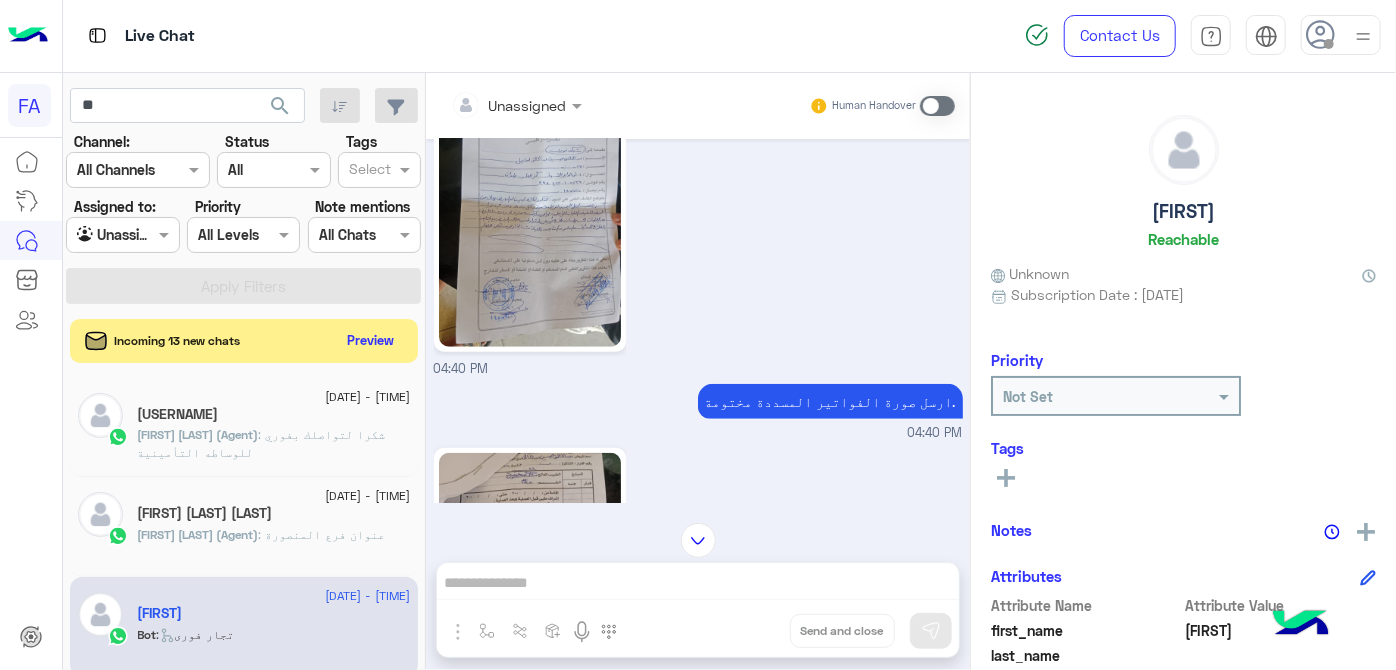 type on "*" 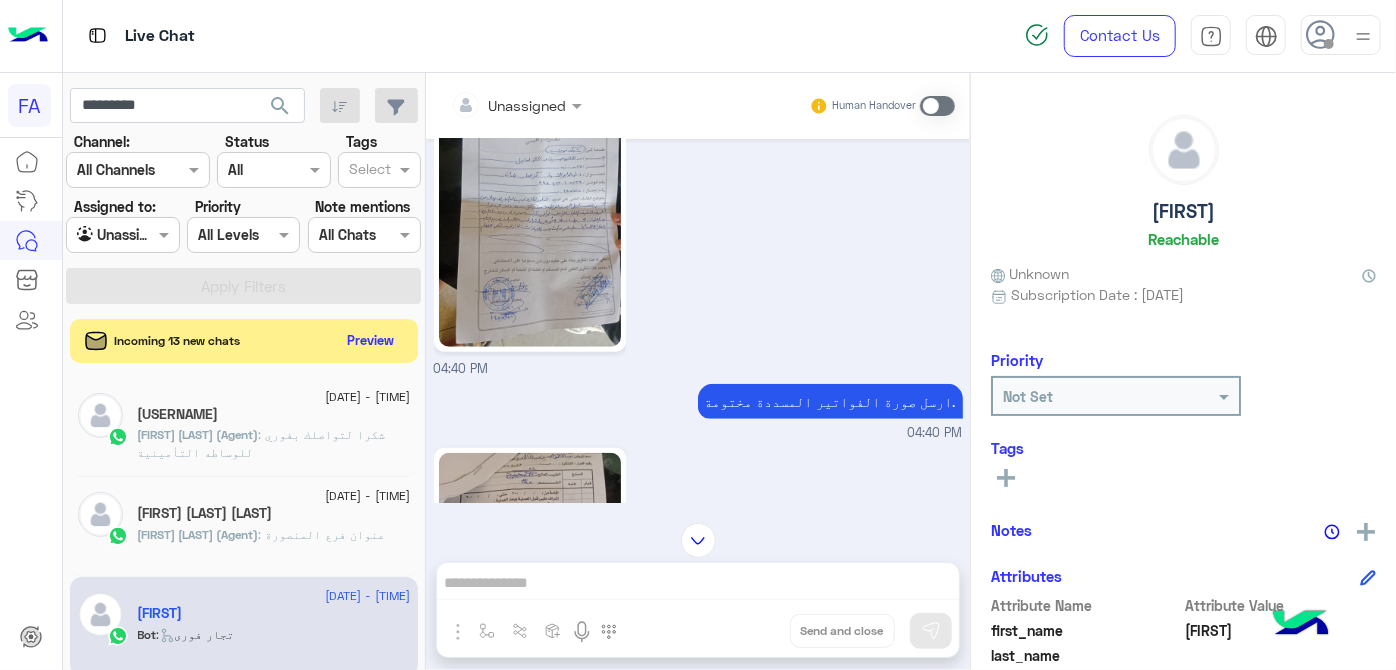 click on "*********" at bounding box center [187, 106] 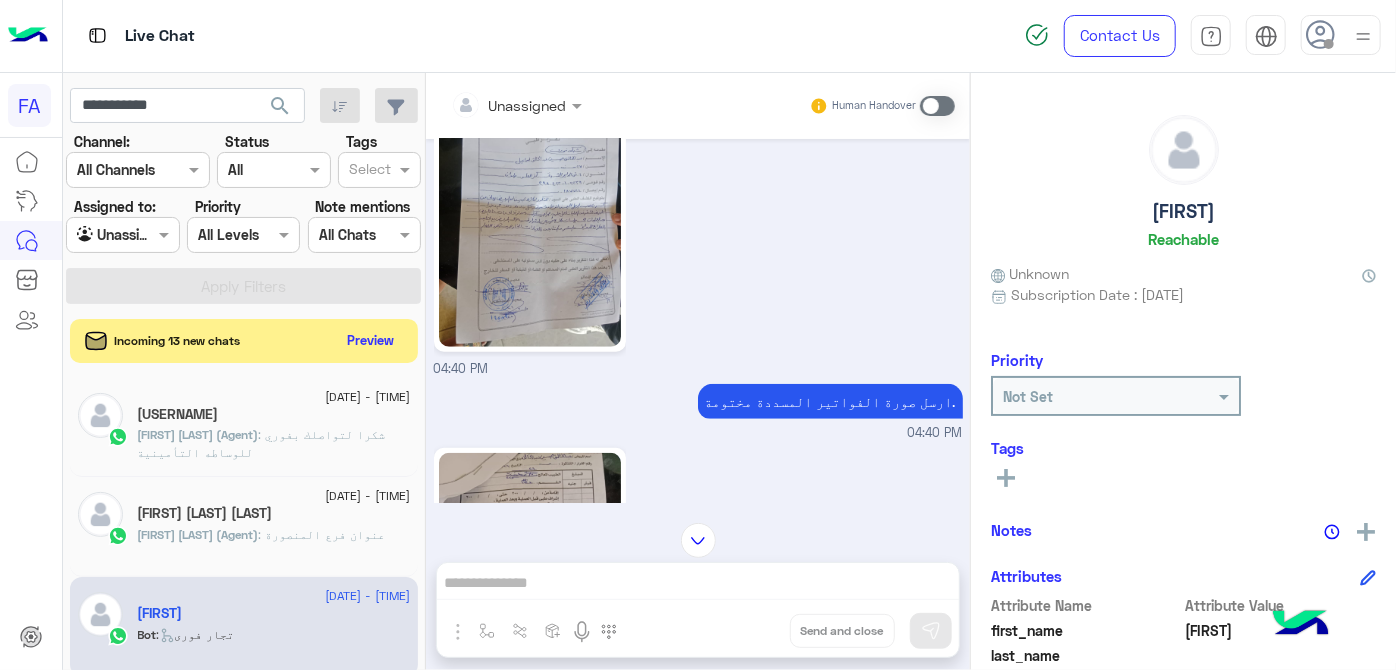click on "search" 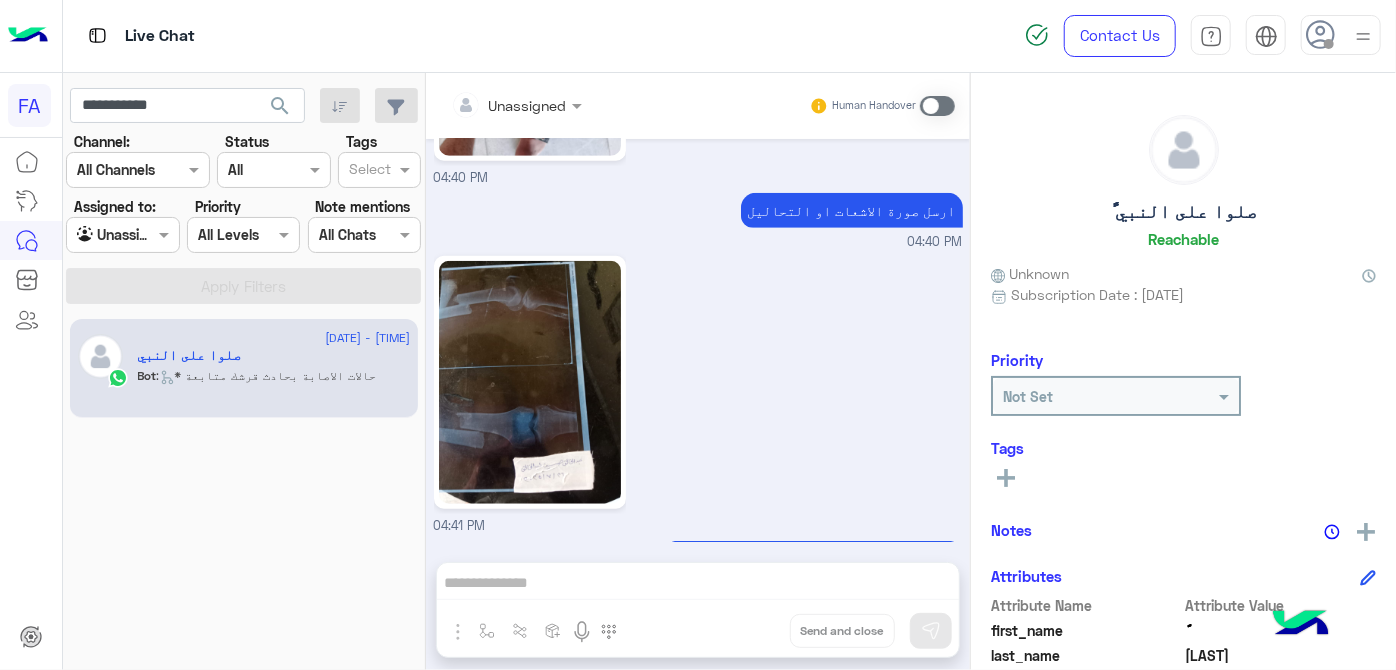 scroll, scrollTop: 4626, scrollLeft: 0, axis: vertical 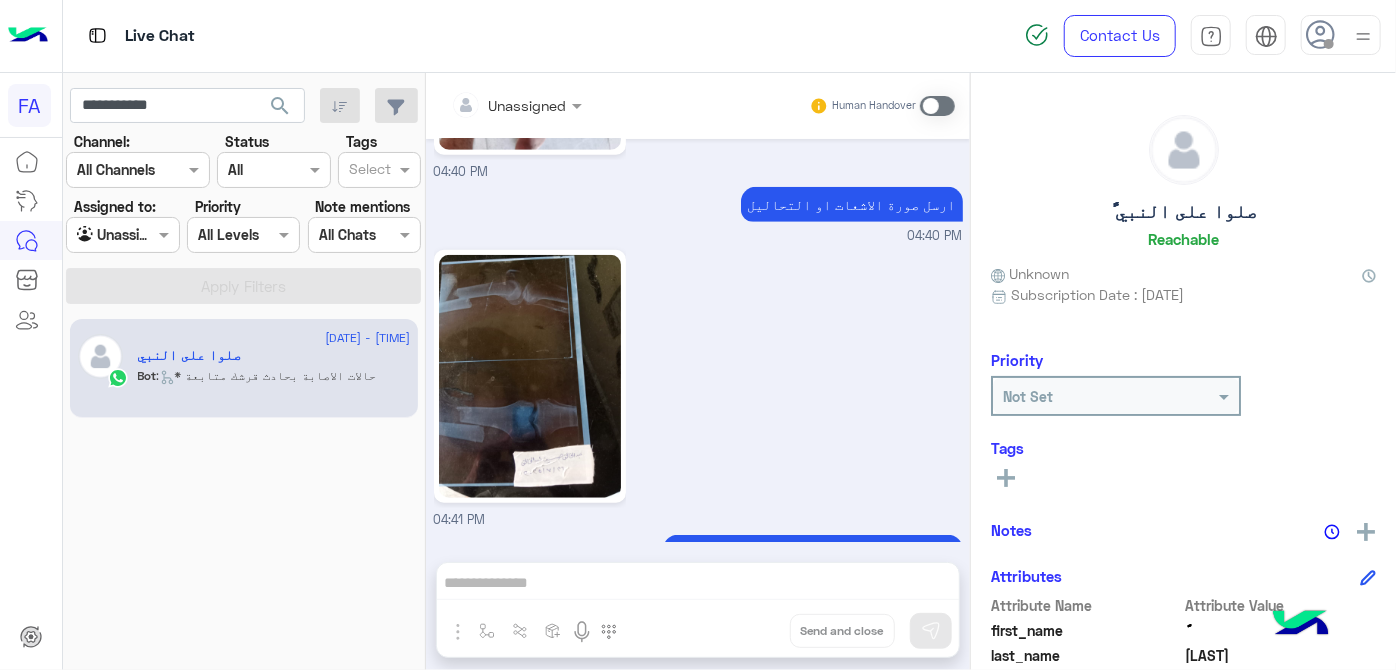 click on "لقد تم استلام طلبك سوف نعيد الأتصال بك خلال 24 ساعة.  الرجوع     [TIME]" at bounding box center (698, 590) 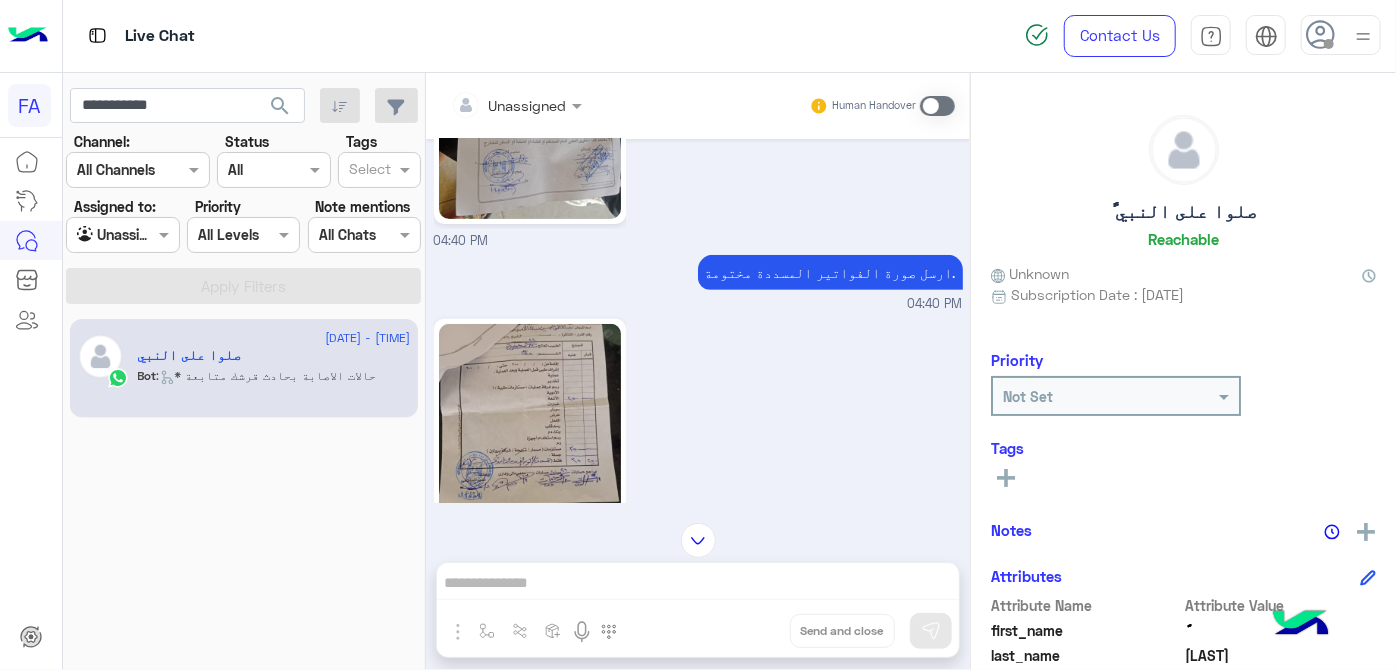 scroll, scrollTop: 4263, scrollLeft: 0, axis: vertical 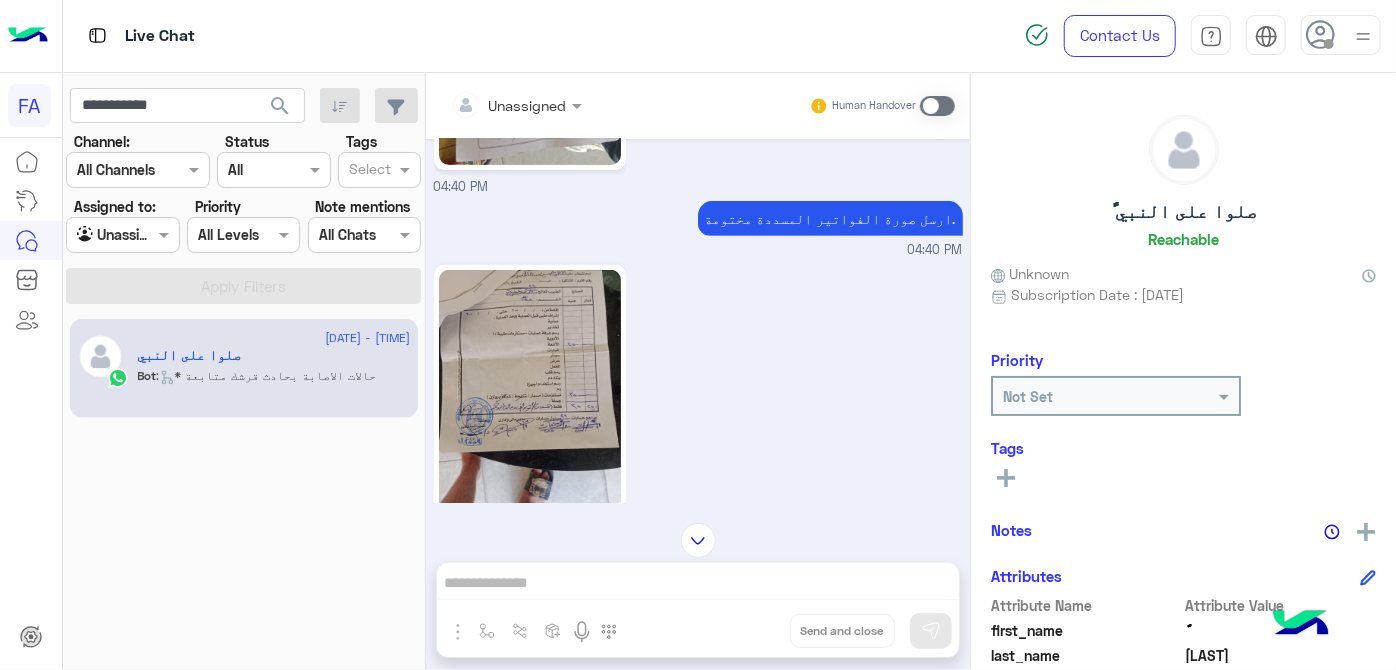 click 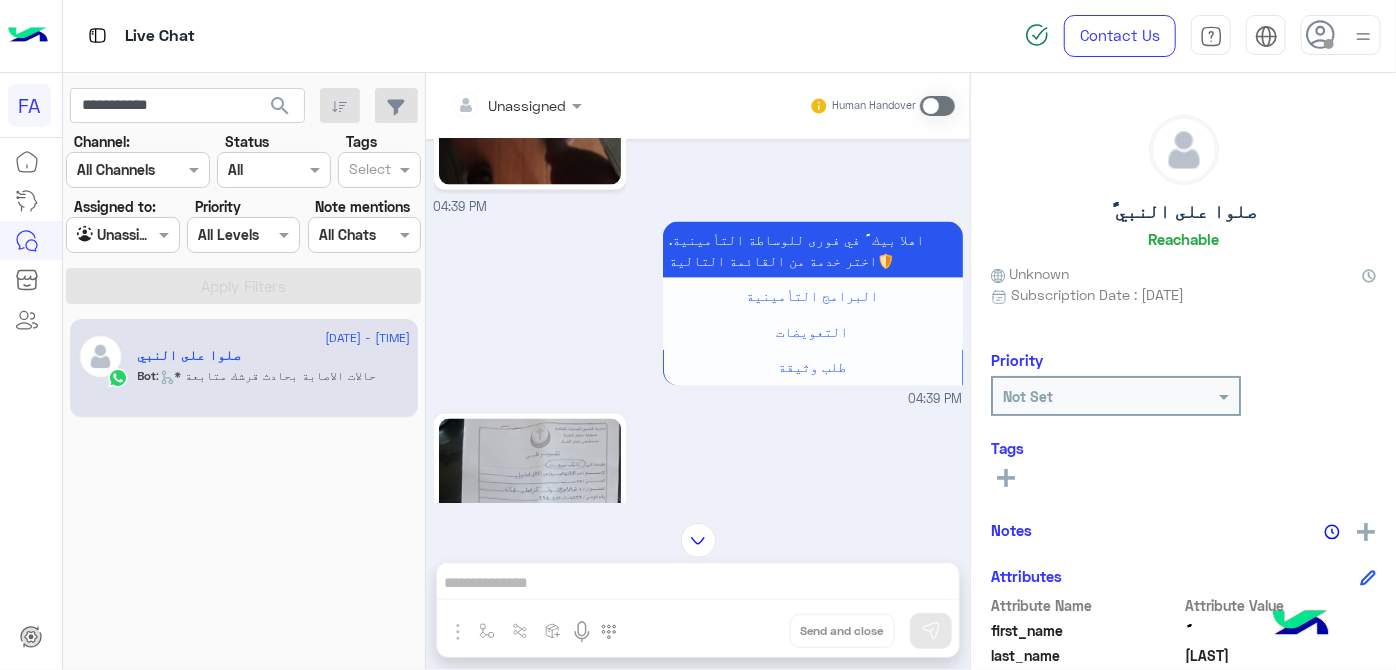 scroll, scrollTop: 2081, scrollLeft: 0, axis: vertical 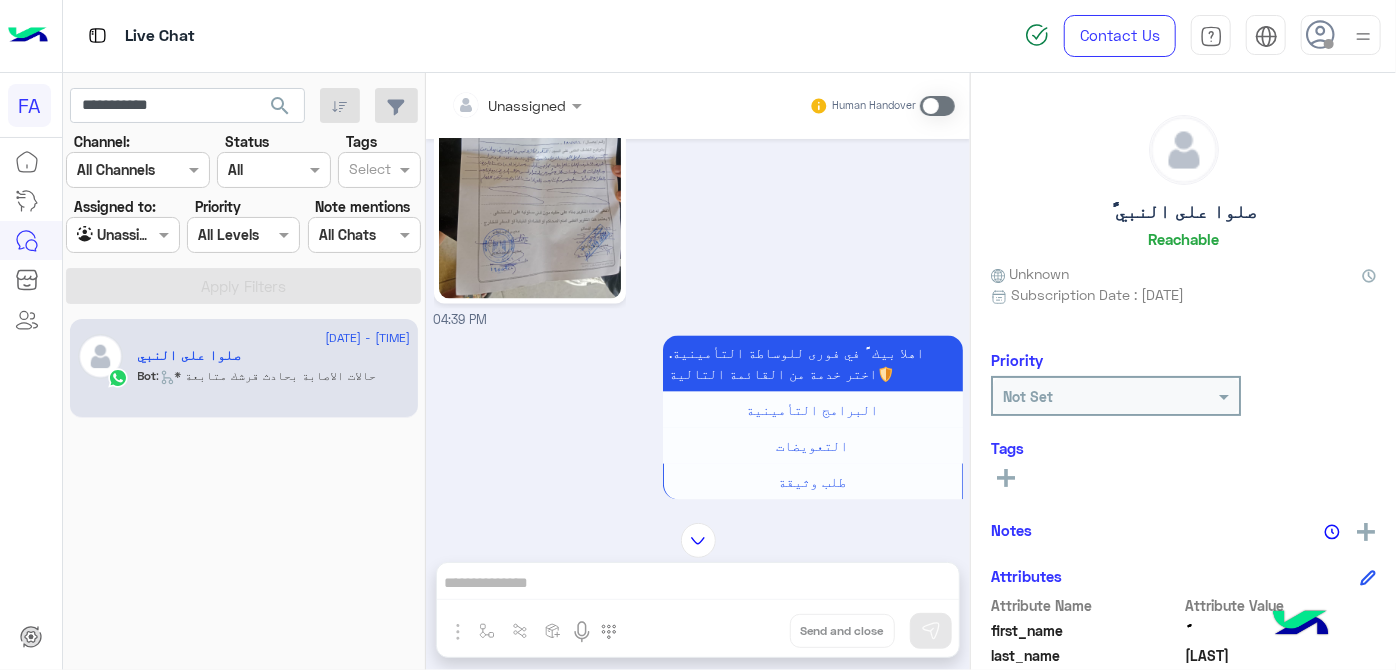 click 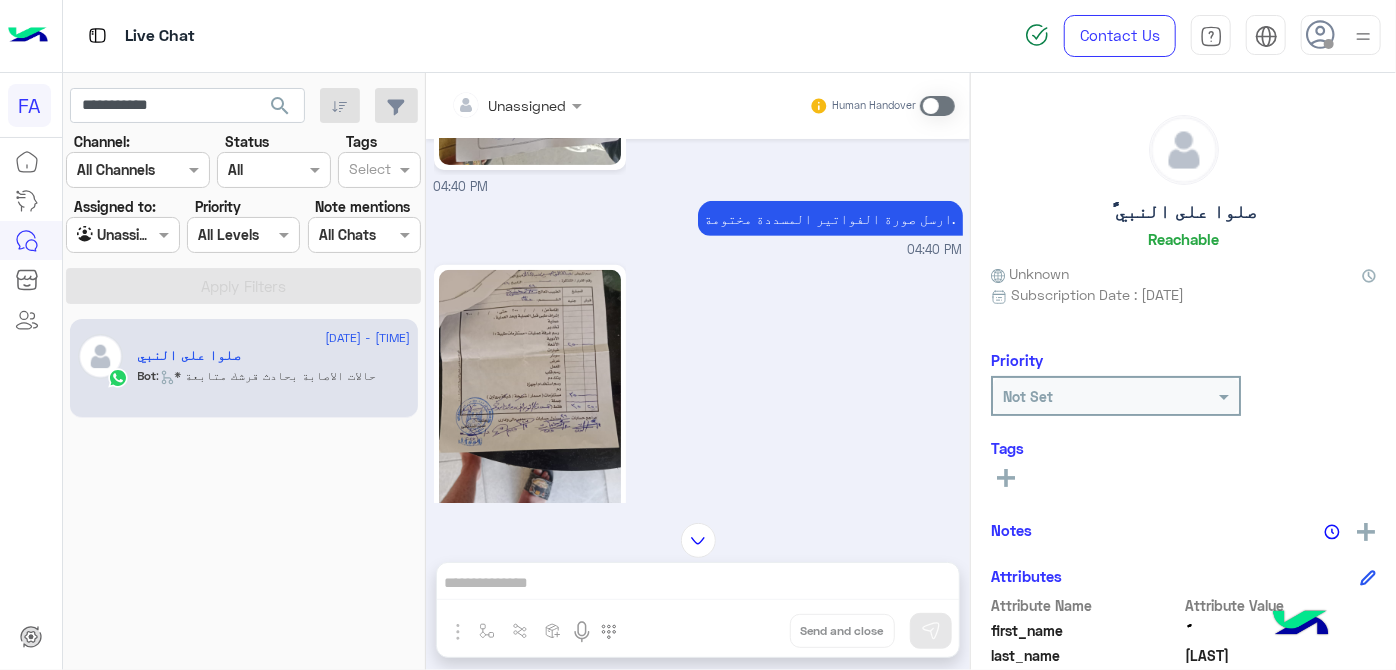 scroll, scrollTop: 3990, scrollLeft: 0, axis: vertical 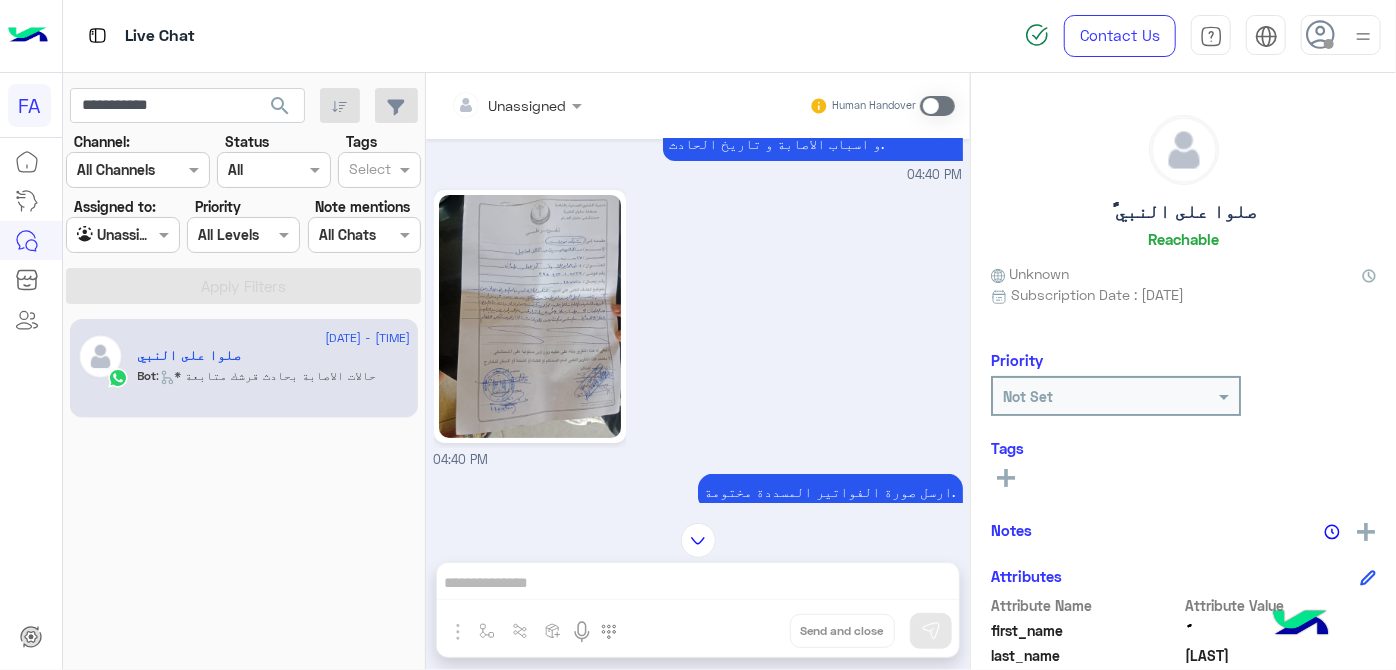 click 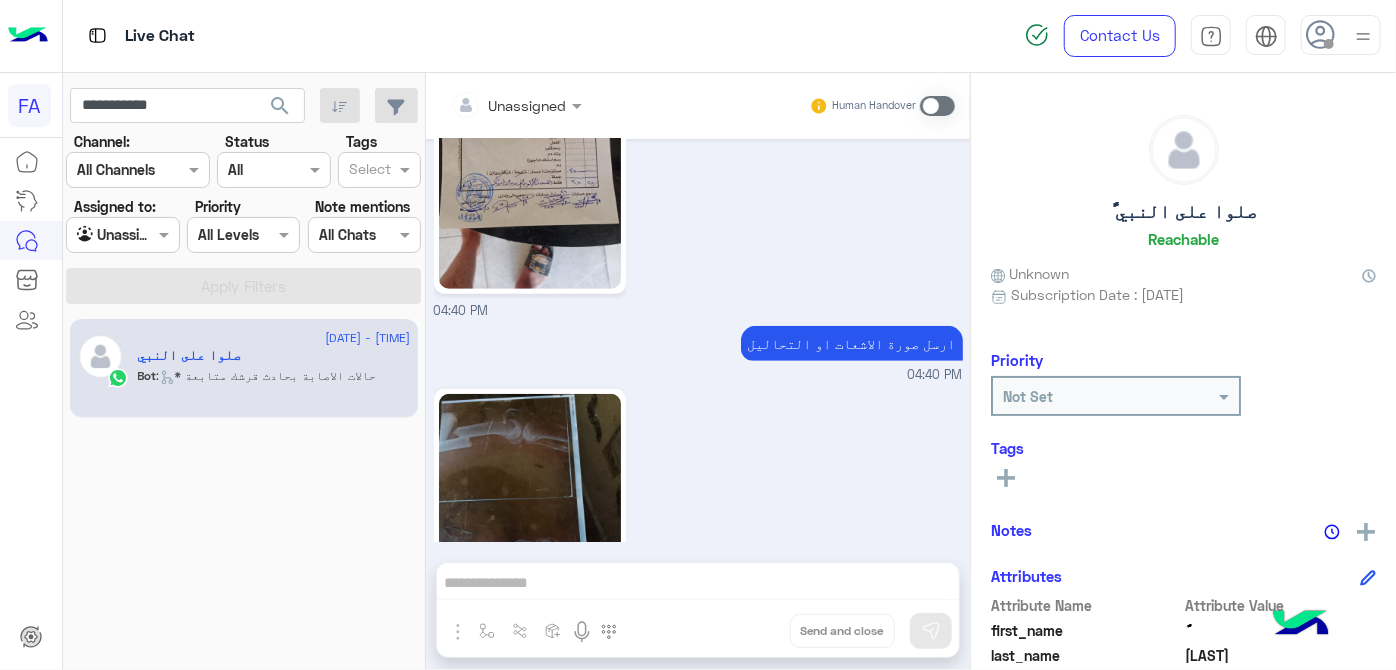 scroll, scrollTop: 4626, scrollLeft: 0, axis: vertical 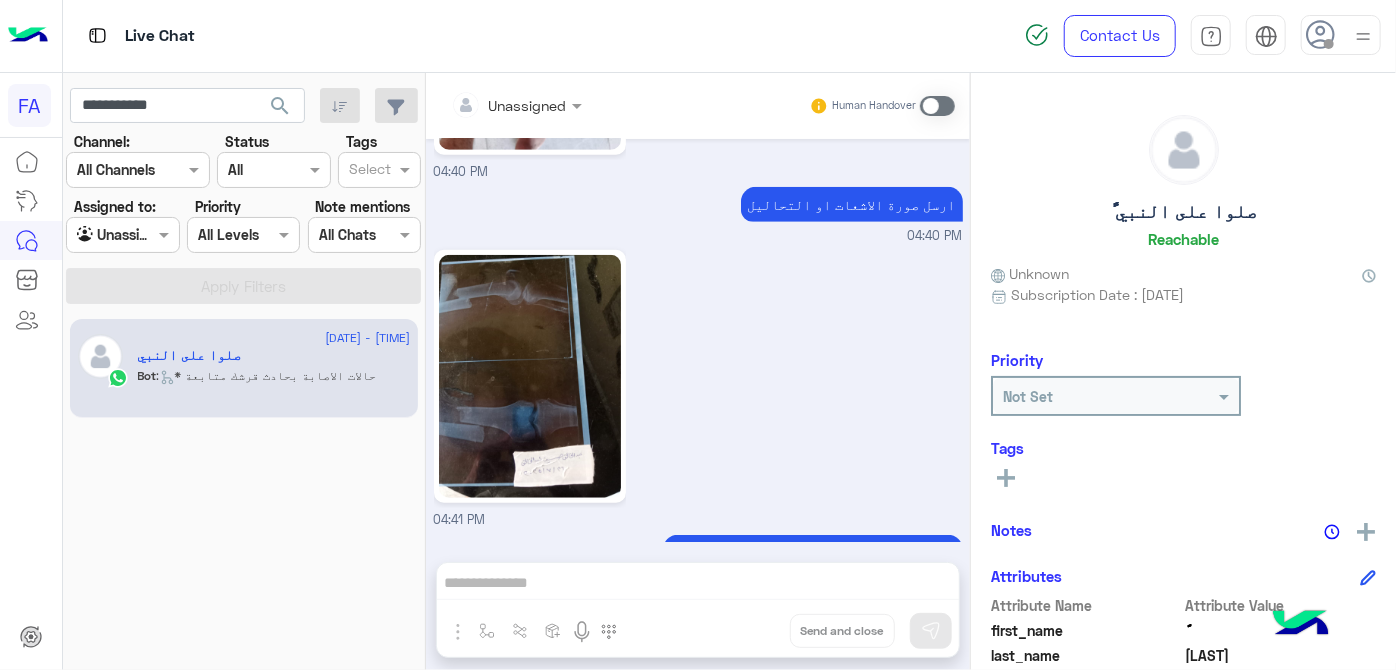 click 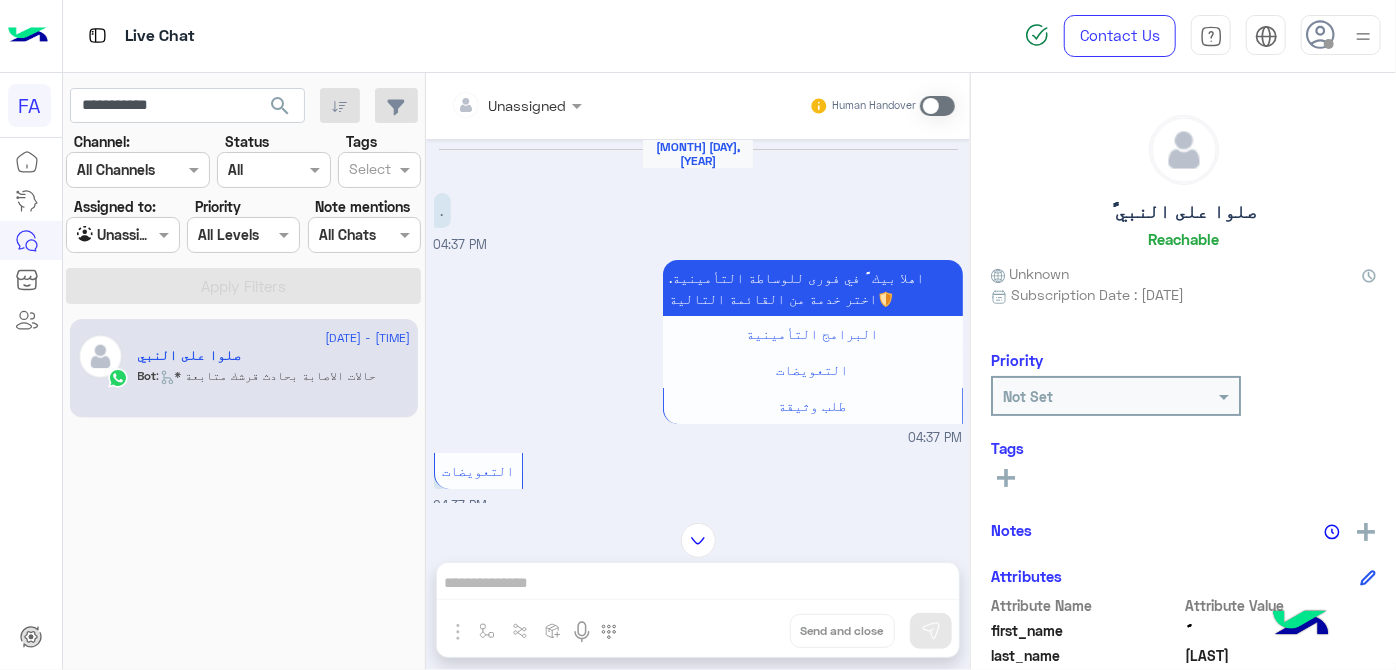 scroll, scrollTop: 0, scrollLeft: 0, axis: both 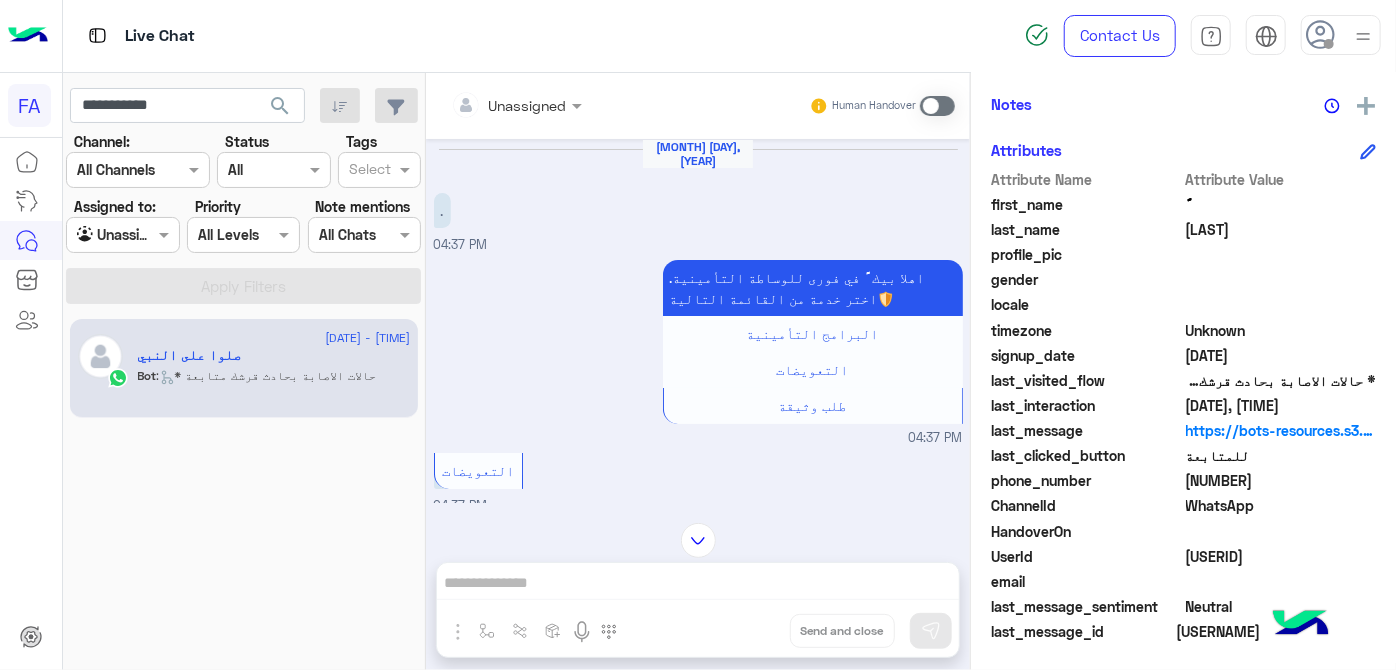 click on "[NUMBER]" 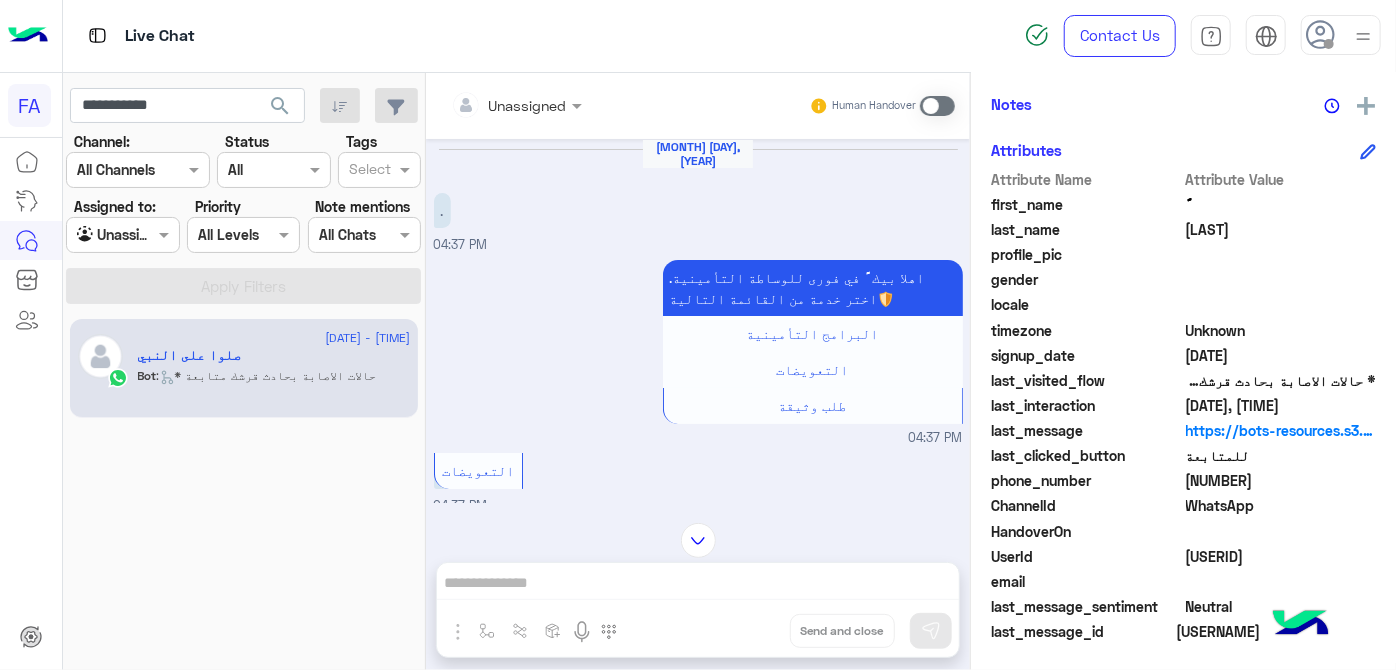 copy on "[NUMBER]" 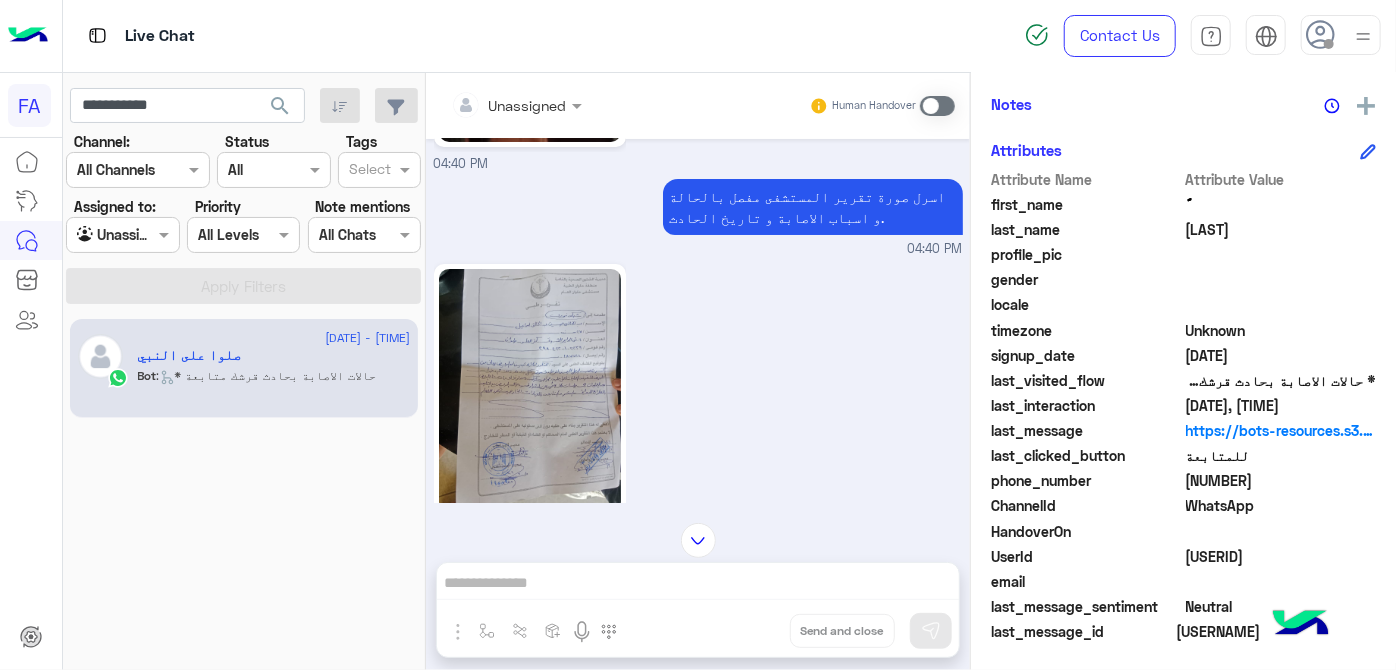 scroll, scrollTop: 3899, scrollLeft: 0, axis: vertical 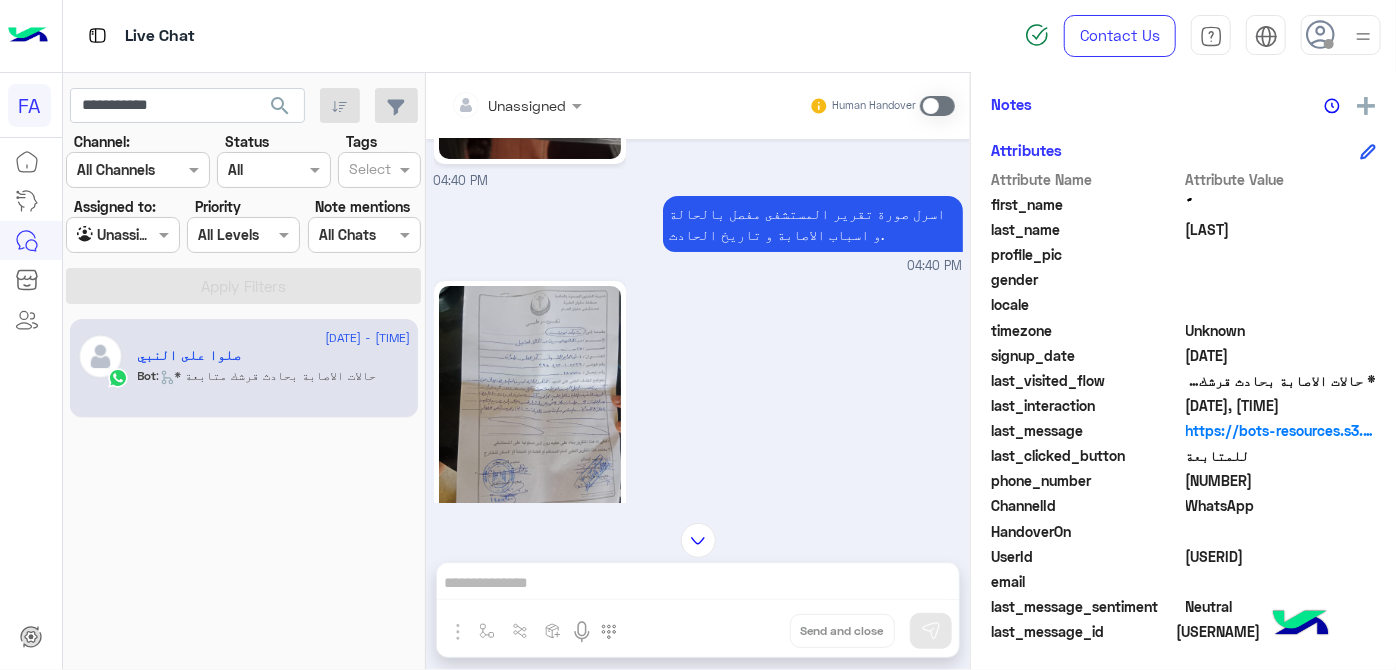 click 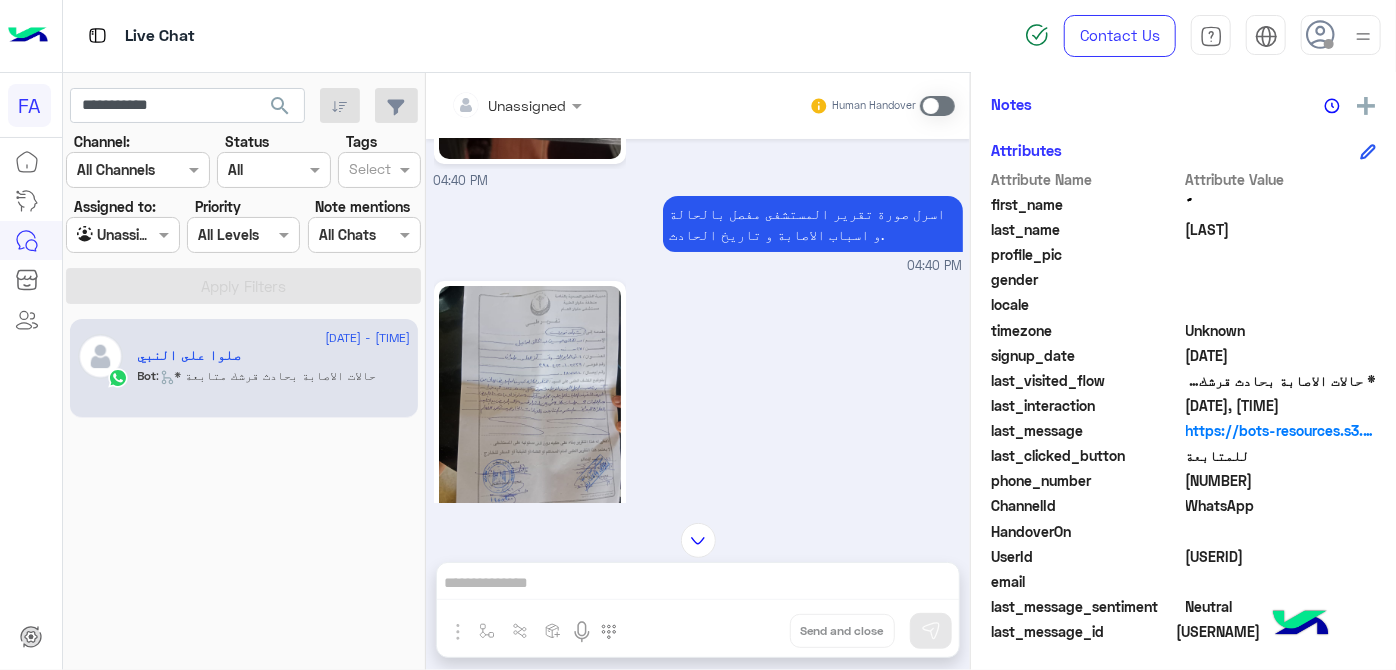 click on "**********" 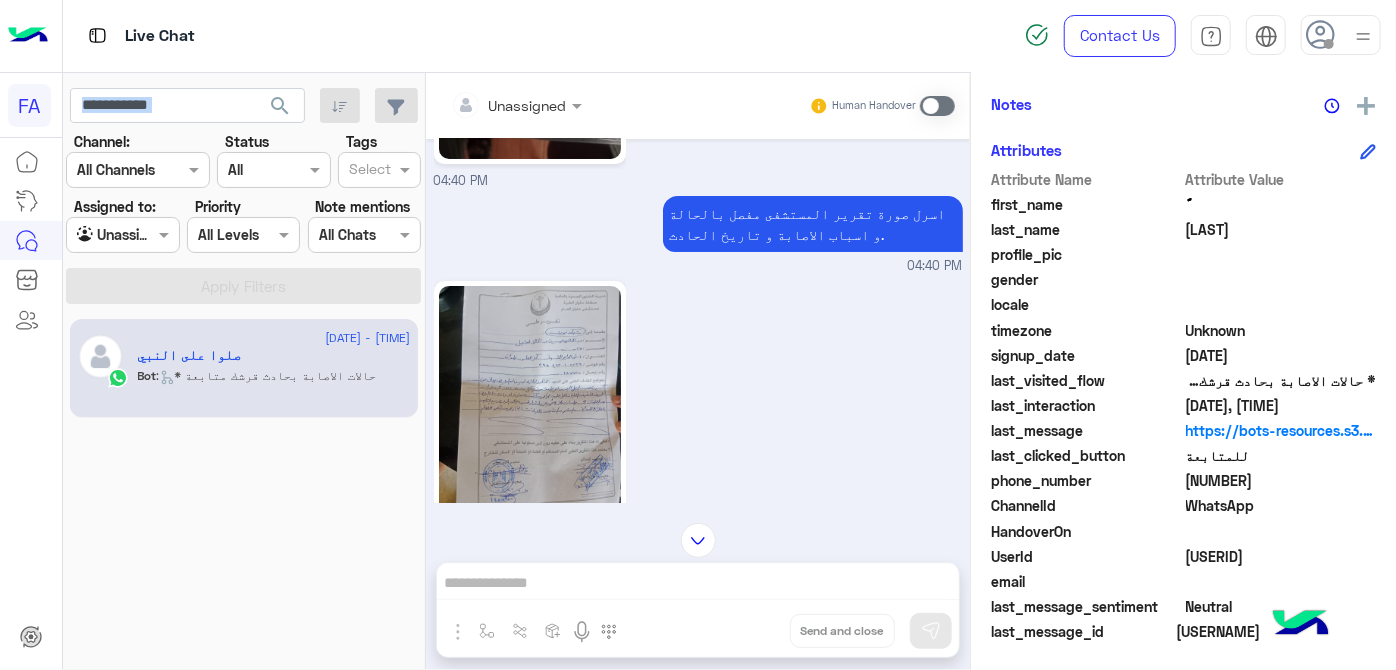 click on "**********" 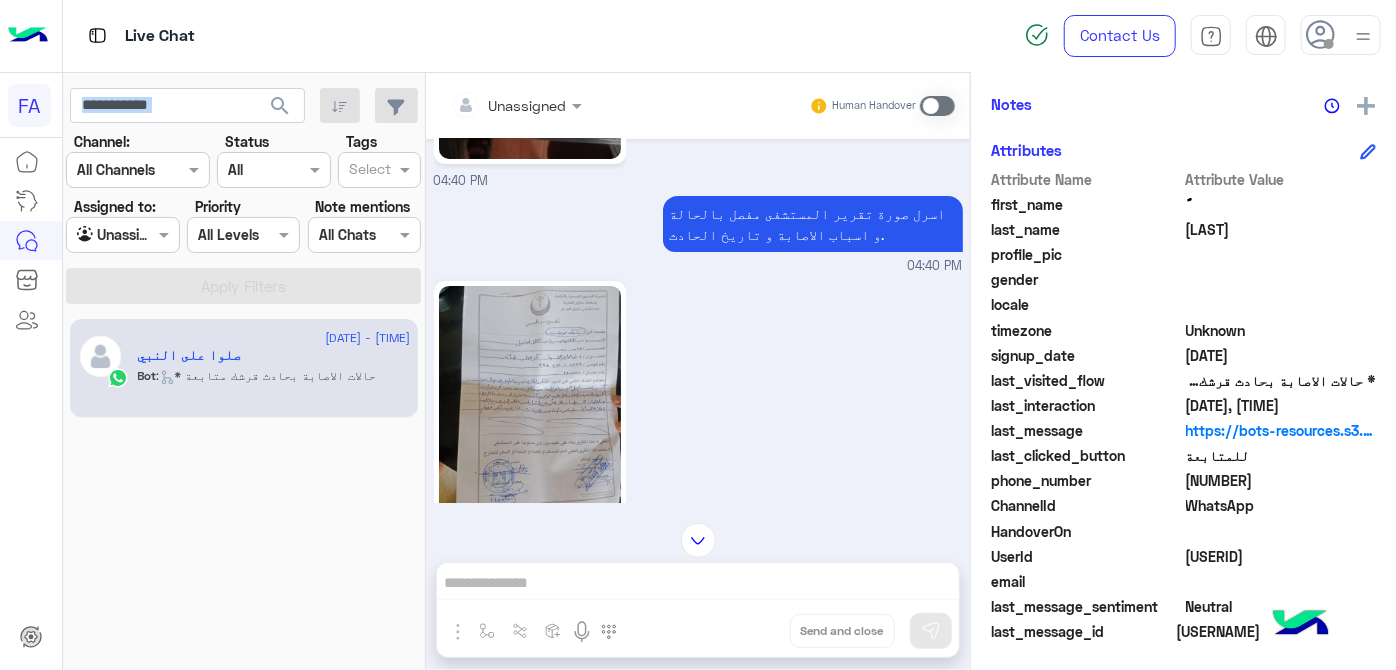 copy on "search" 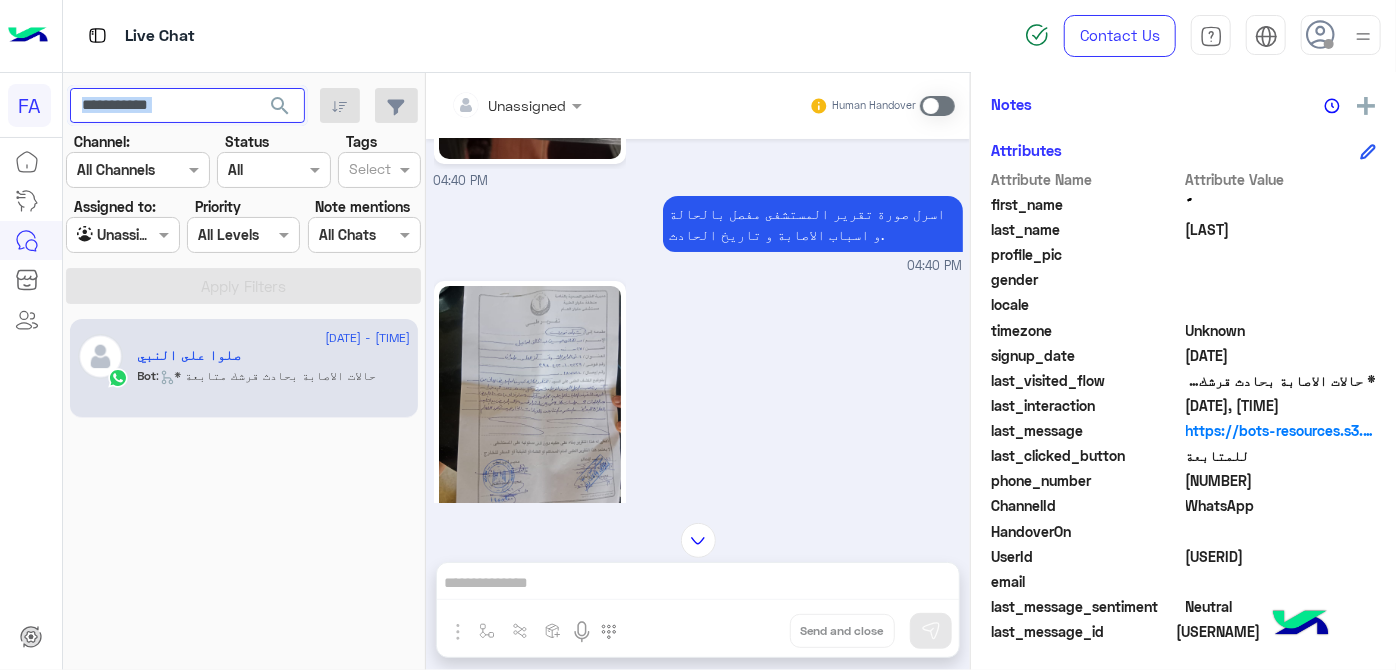 click on "**********" at bounding box center [187, 106] 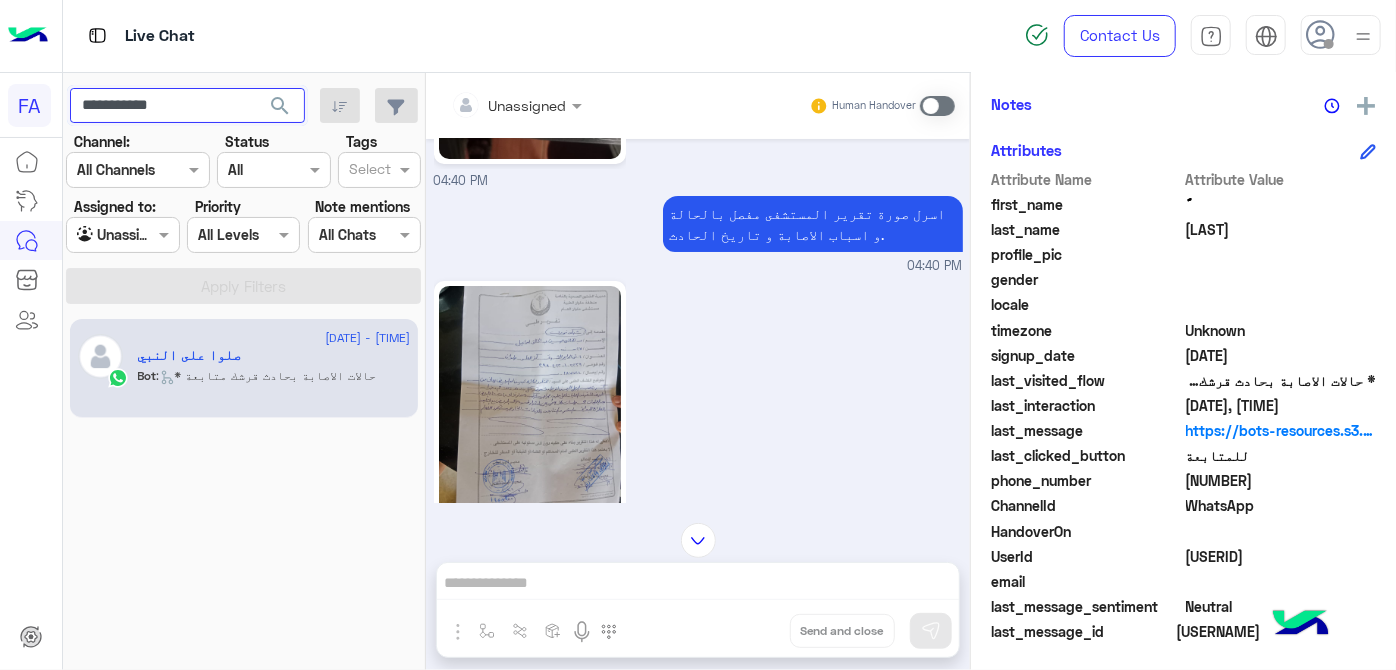 click on "**********" at bounding box center (187, 106) 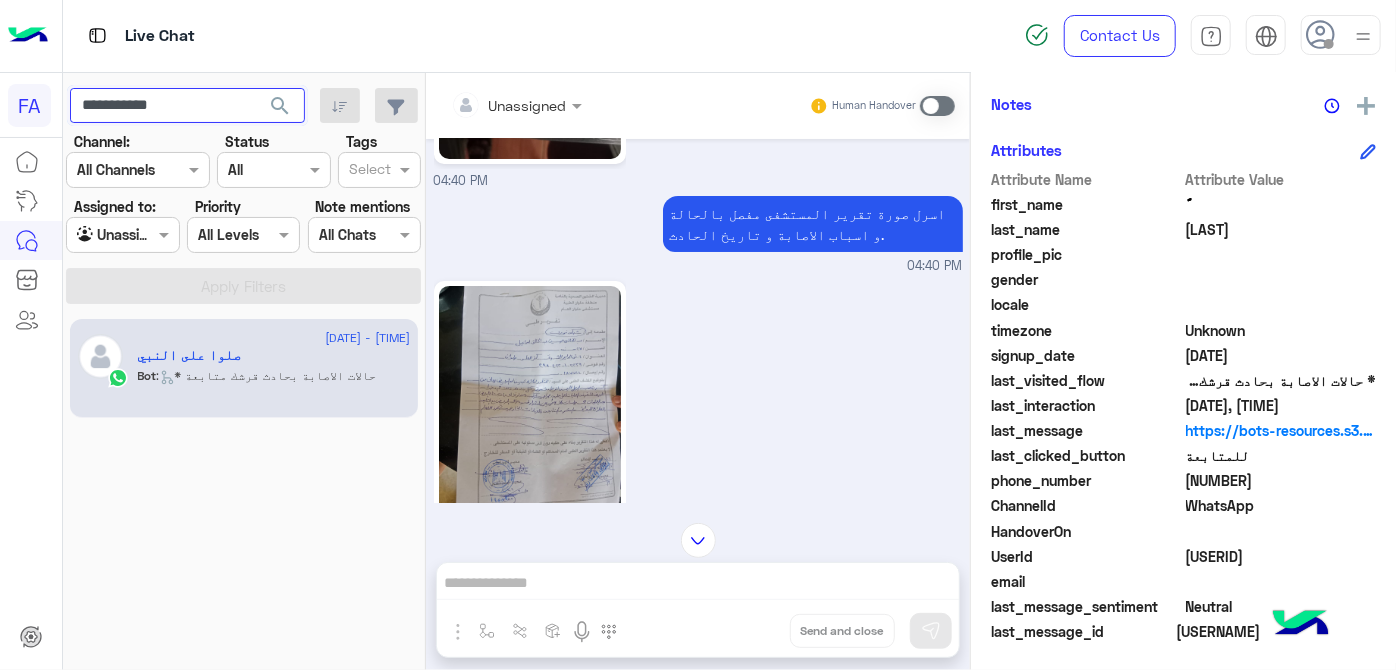 click on "**********" at bounding box center (187, 106) 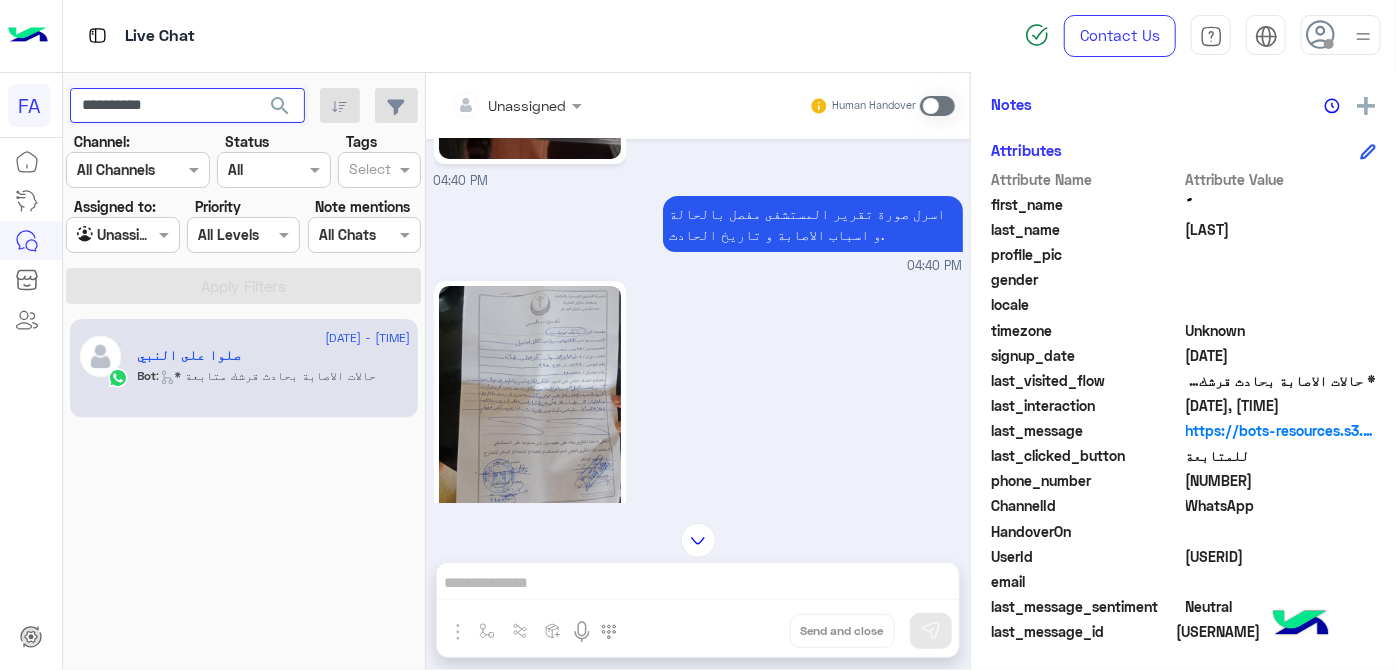 click on "**********" at bounding box center (187, 106) 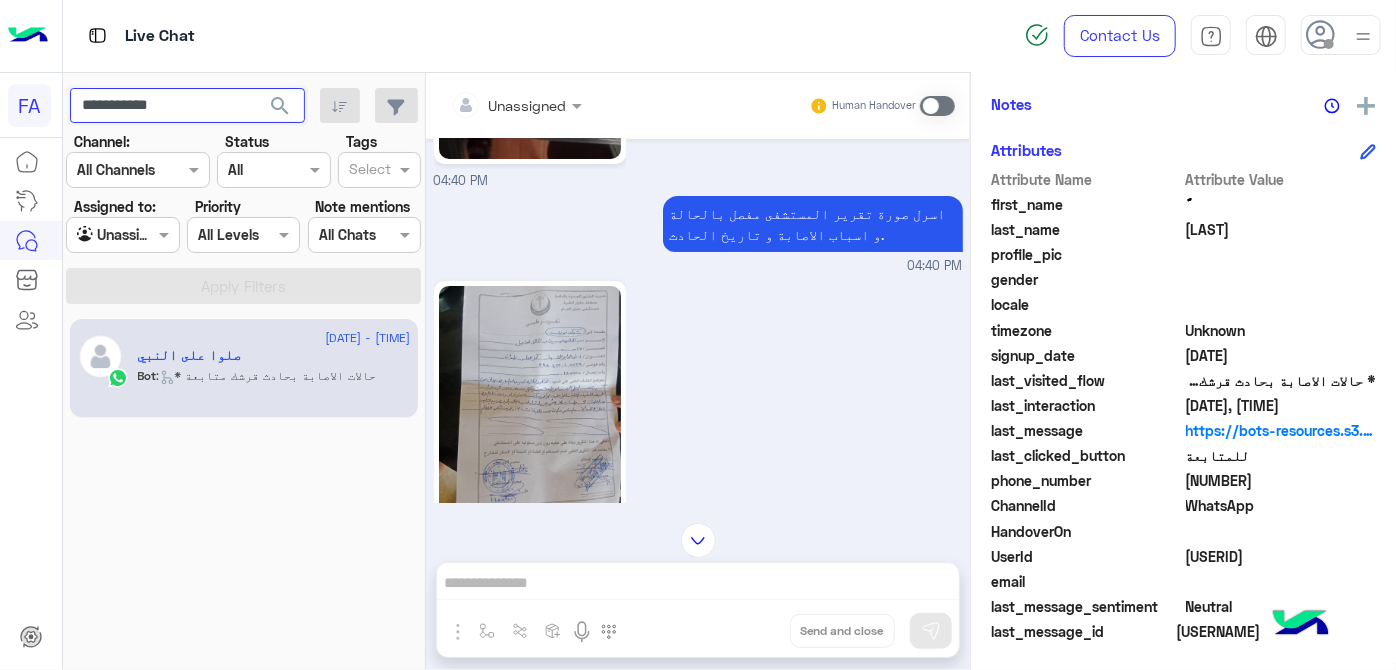 type on "**********" 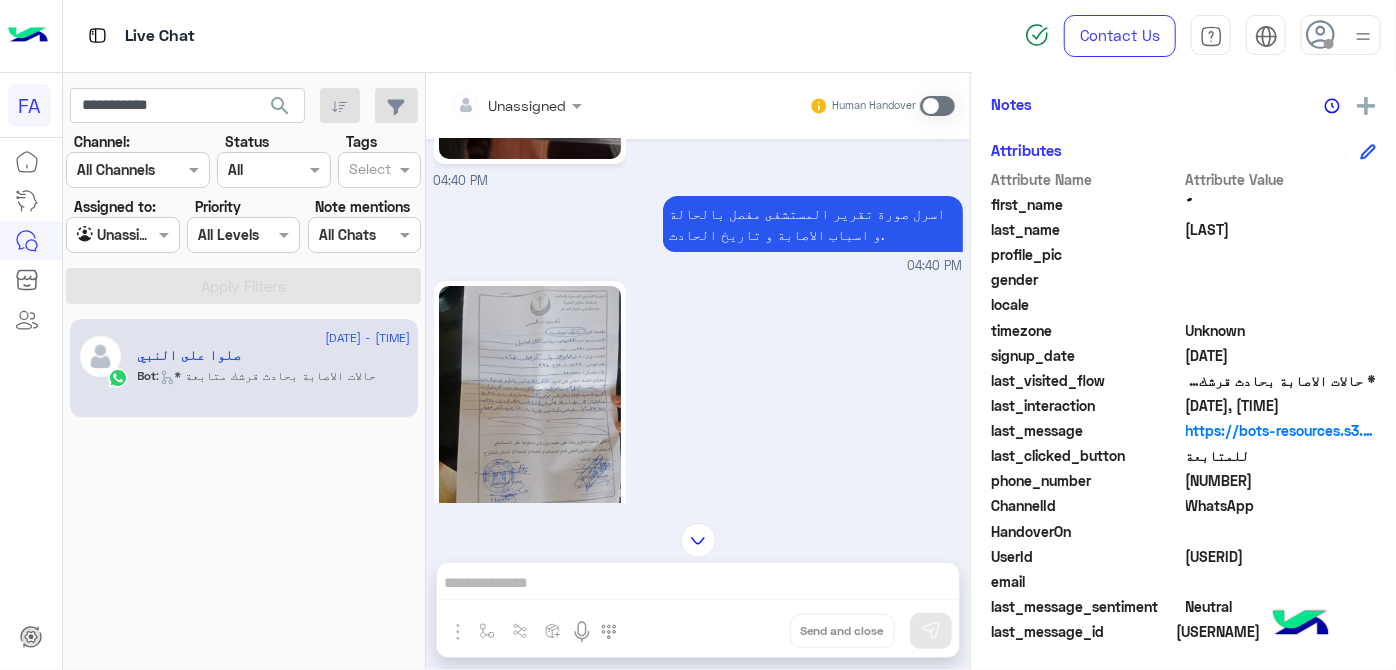 click on "search" 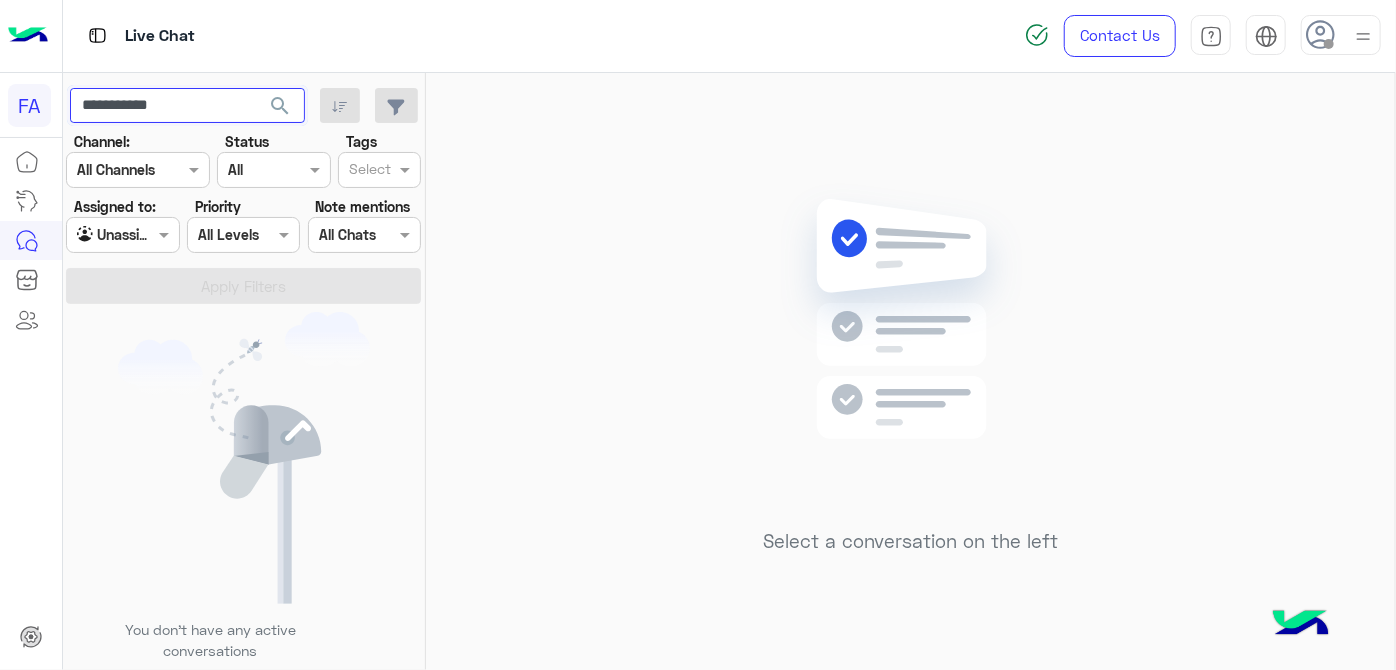 click on "**********" at bounding box center [187, 106] 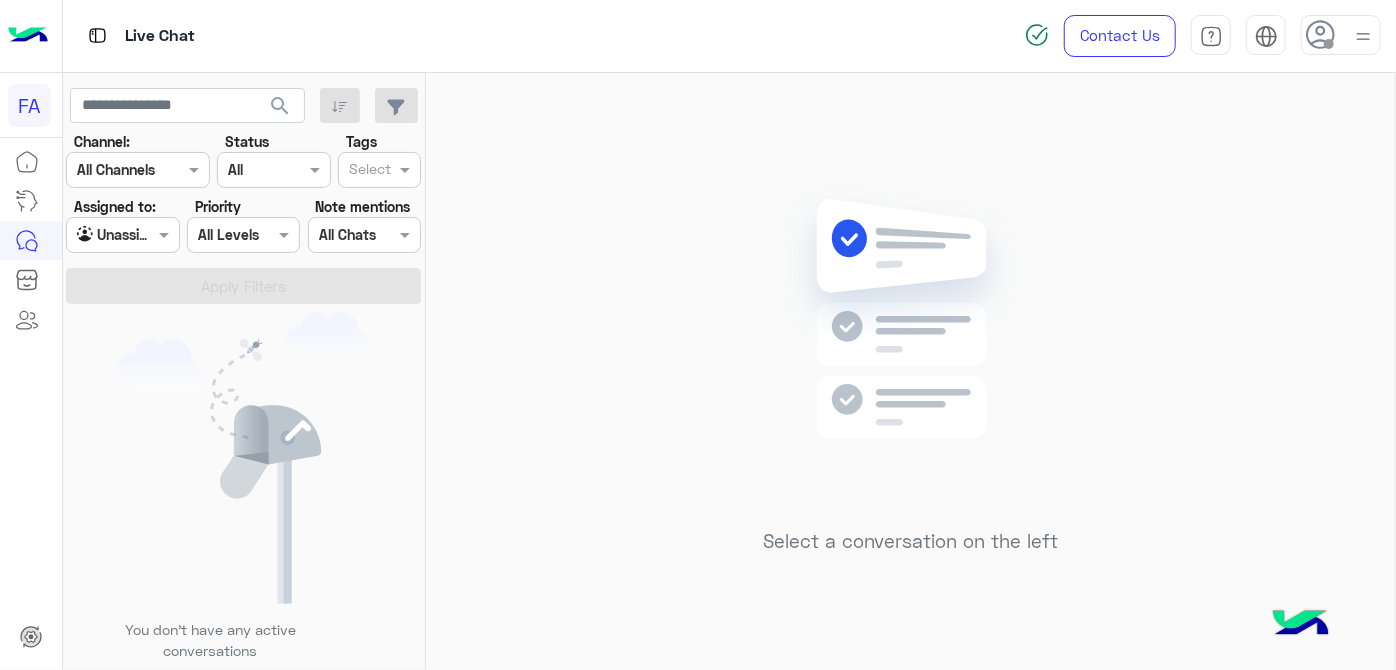 click on "search" 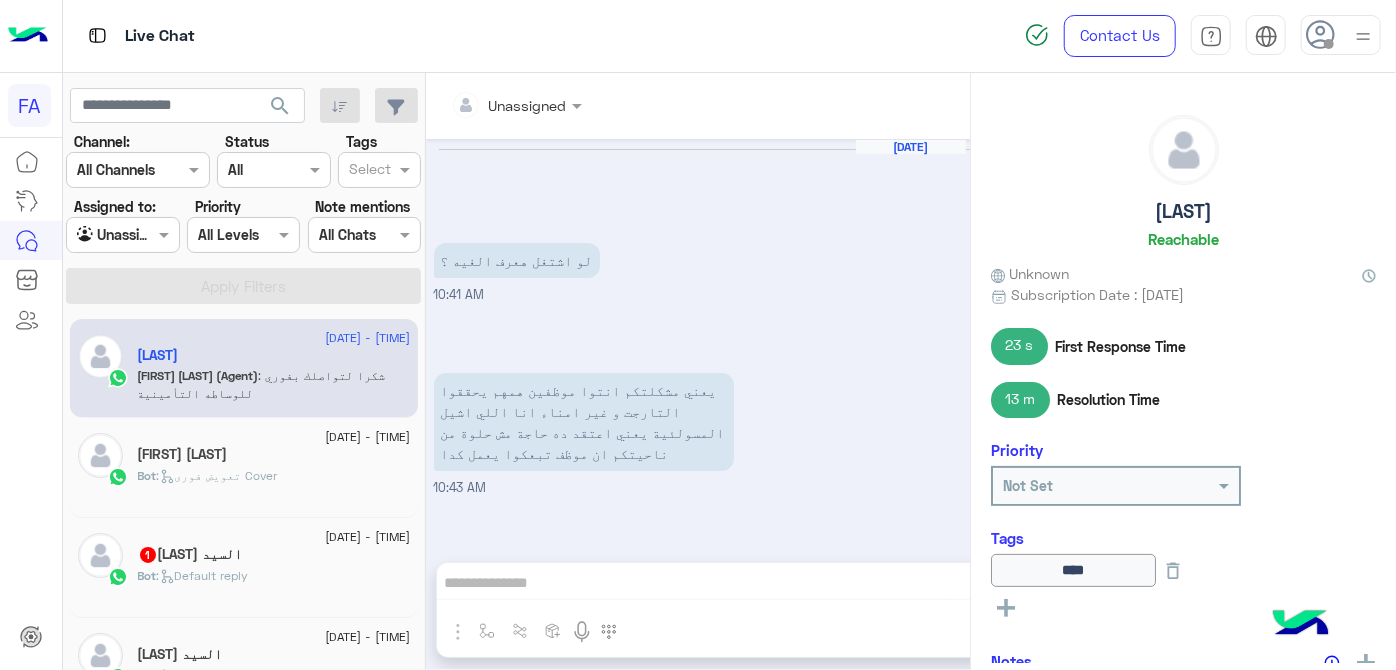 scroll, scrollTop: 503, scrollLeft: 0, axis: vertical 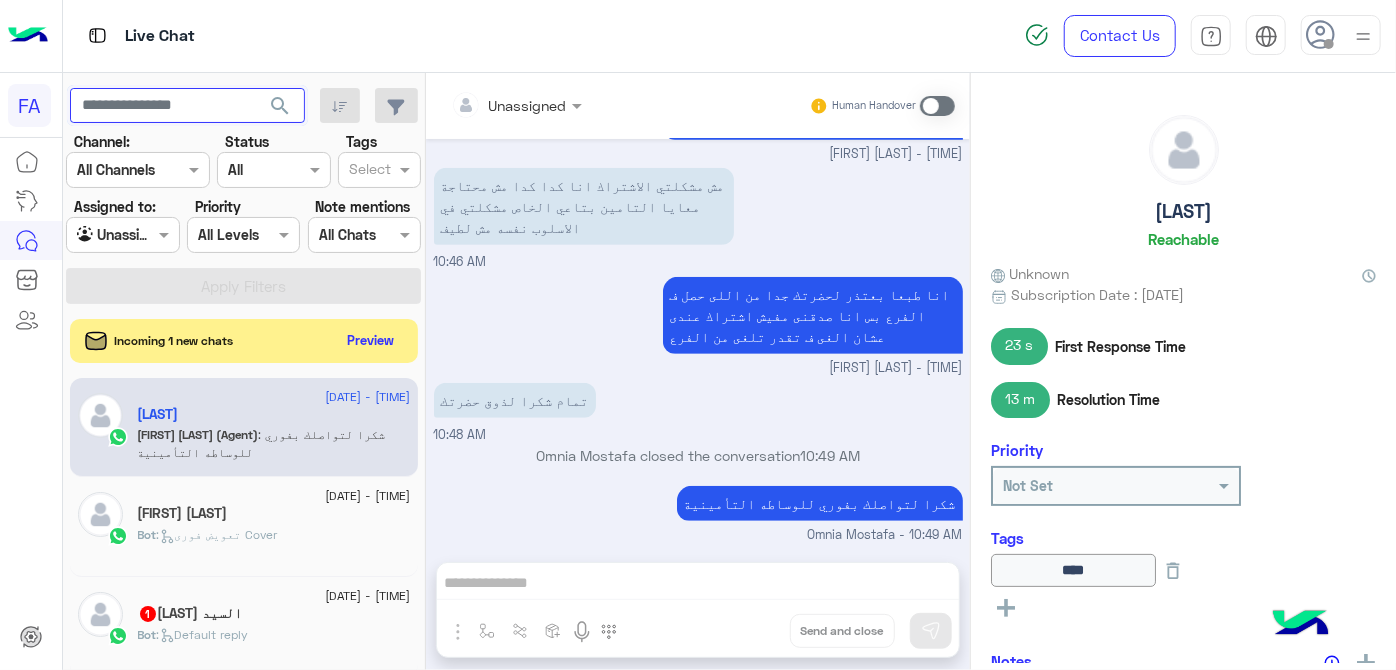 click at bounding box center (187, 106) 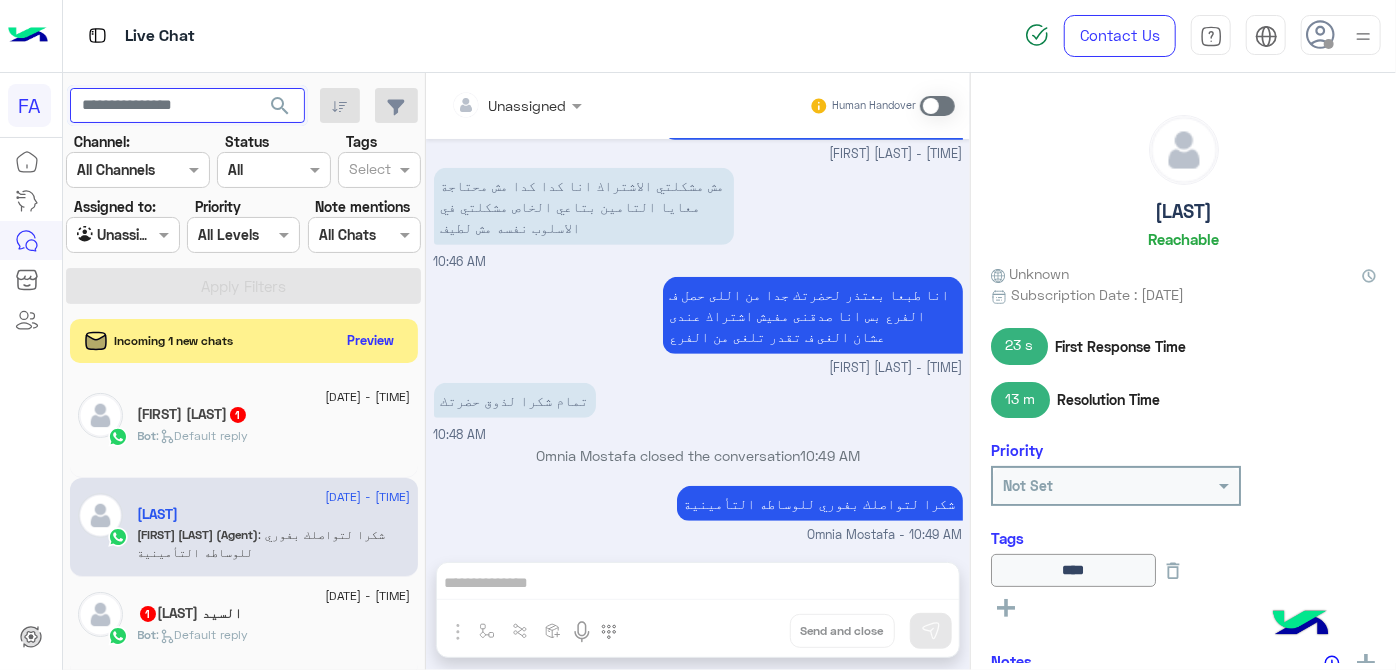 paste on "**********" 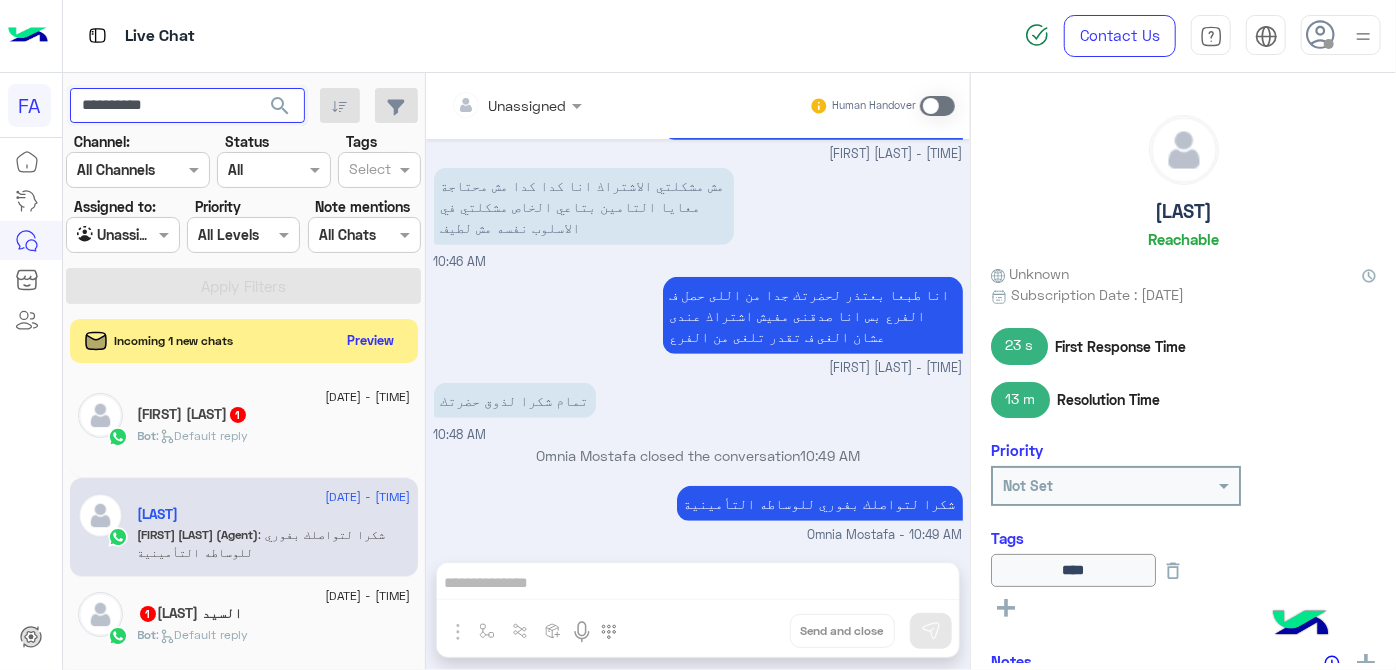 click on "**********" at bounding box center [187, 106] 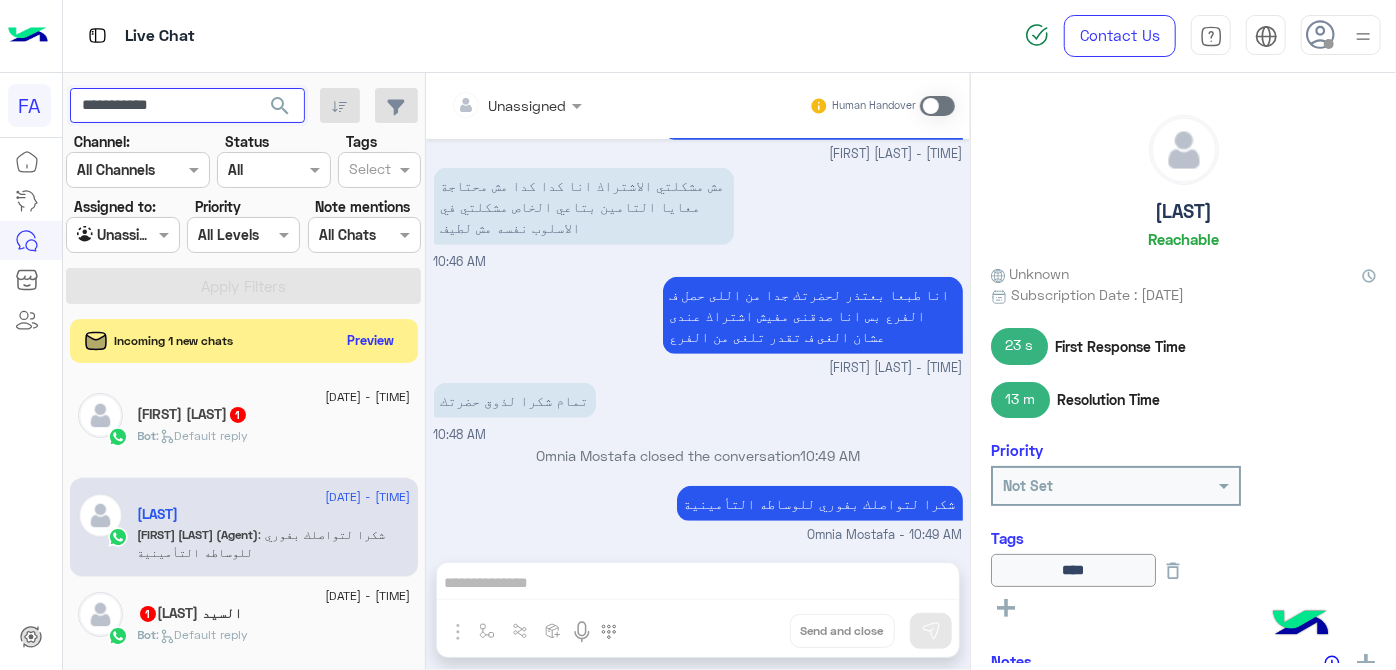 type on "**********" 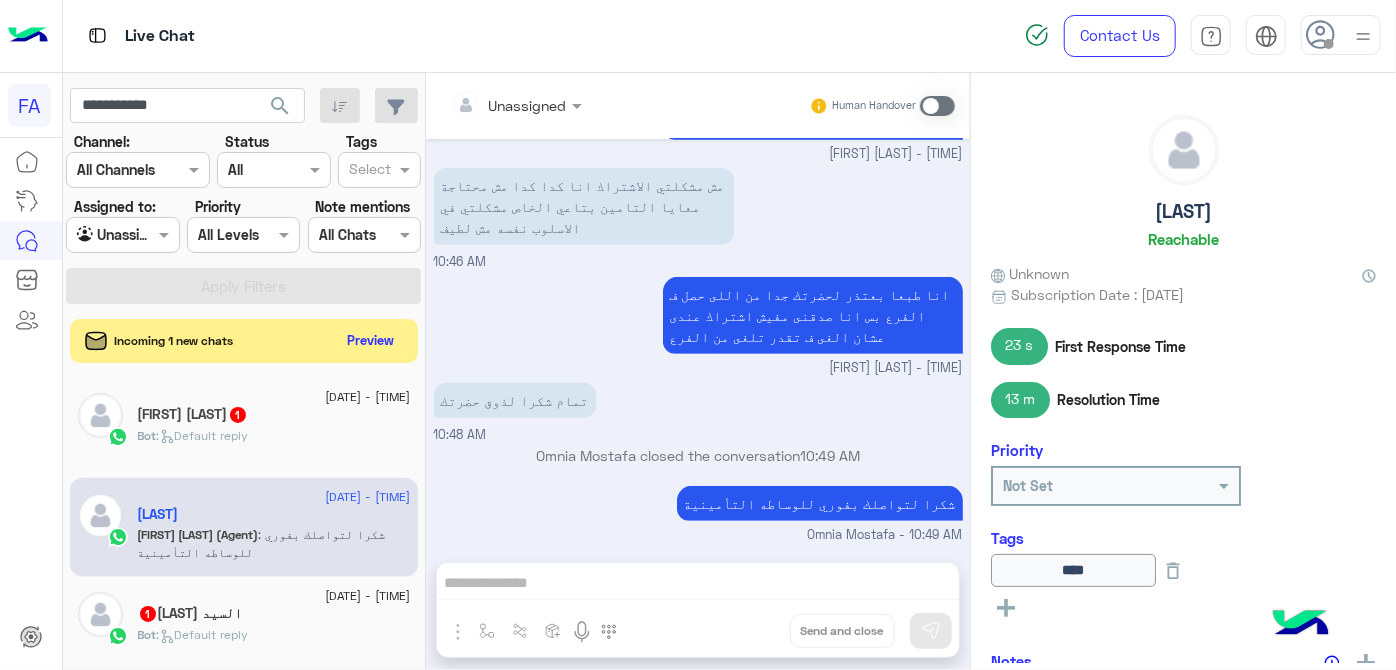click on "search" 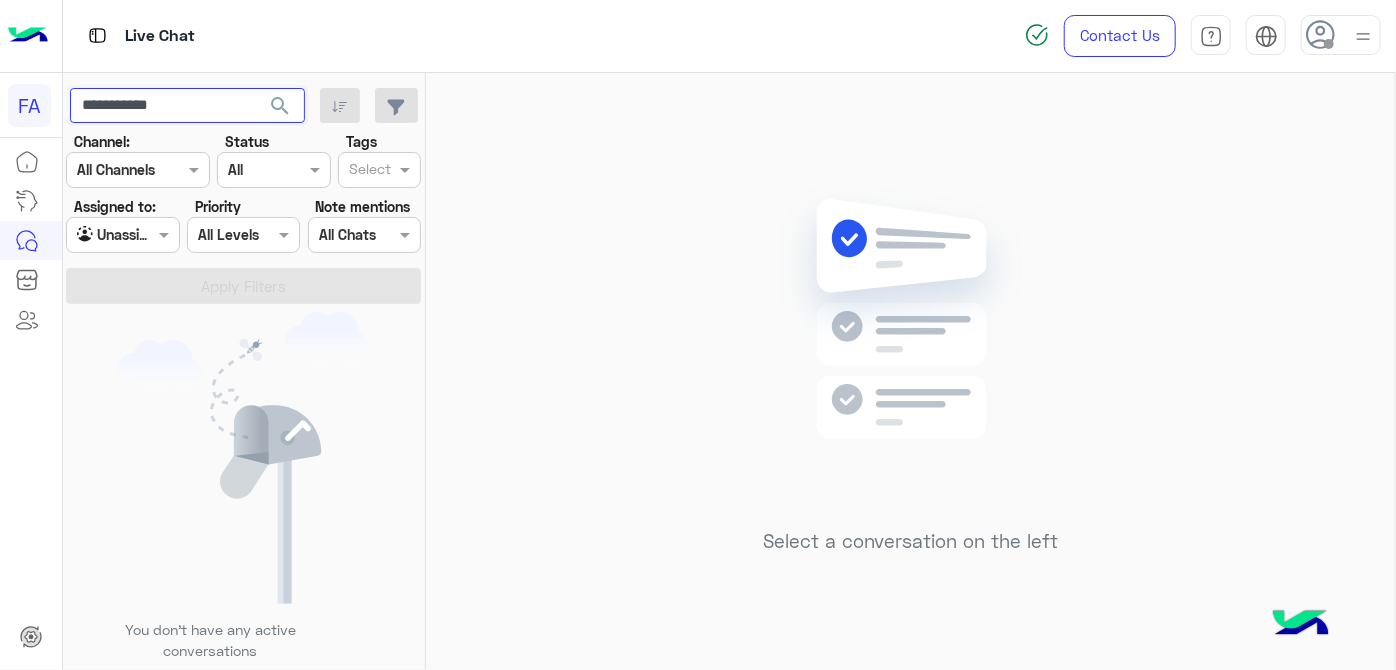 click on "**********" at bounding box center [187, 106] 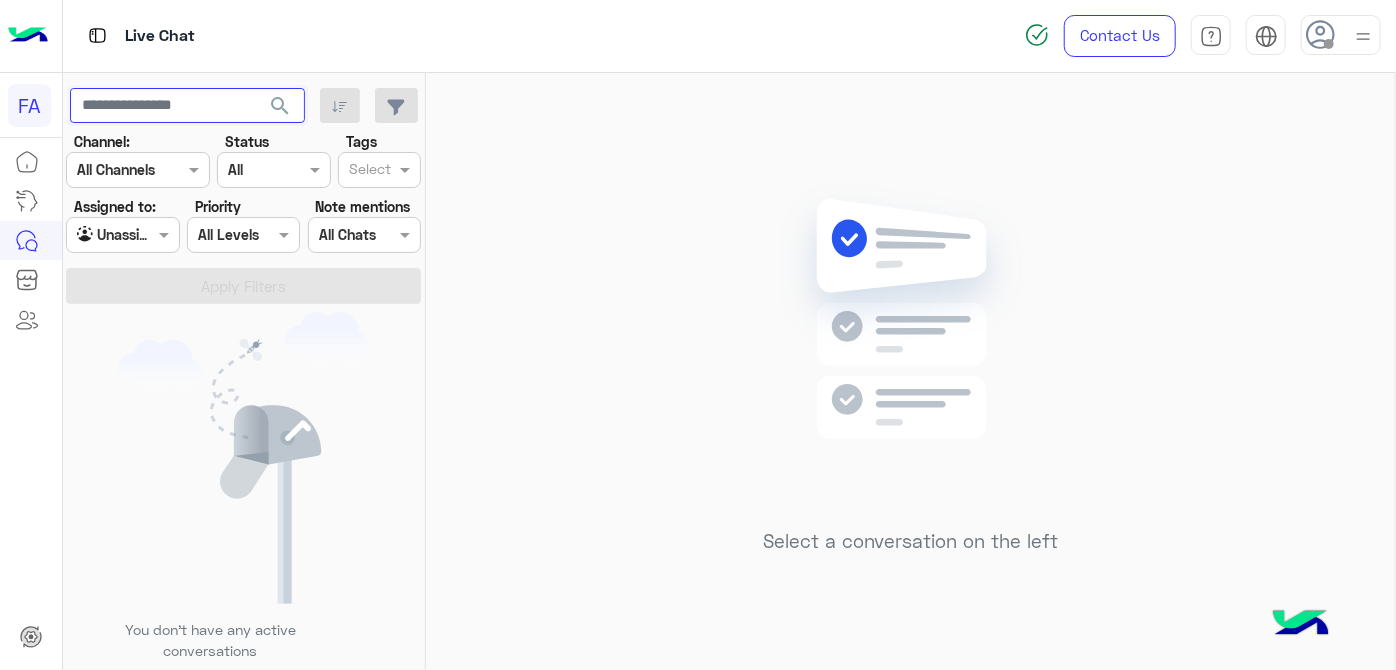 type 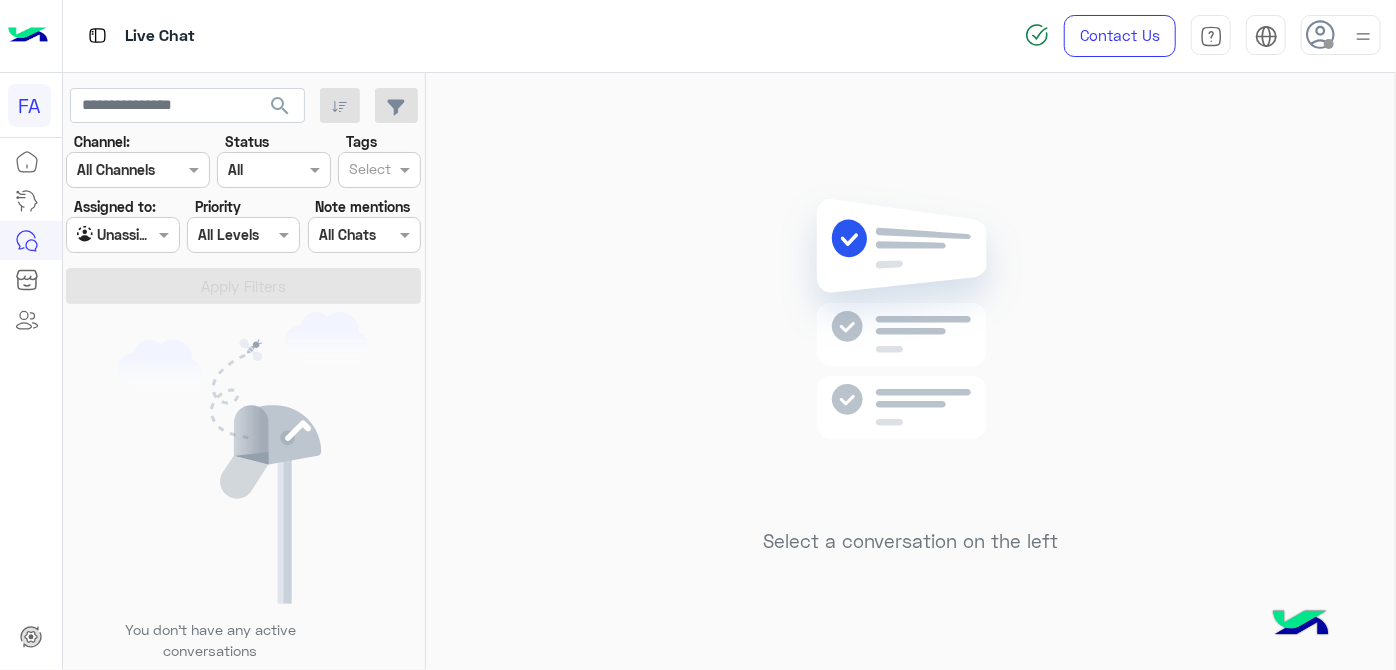 click on "search" 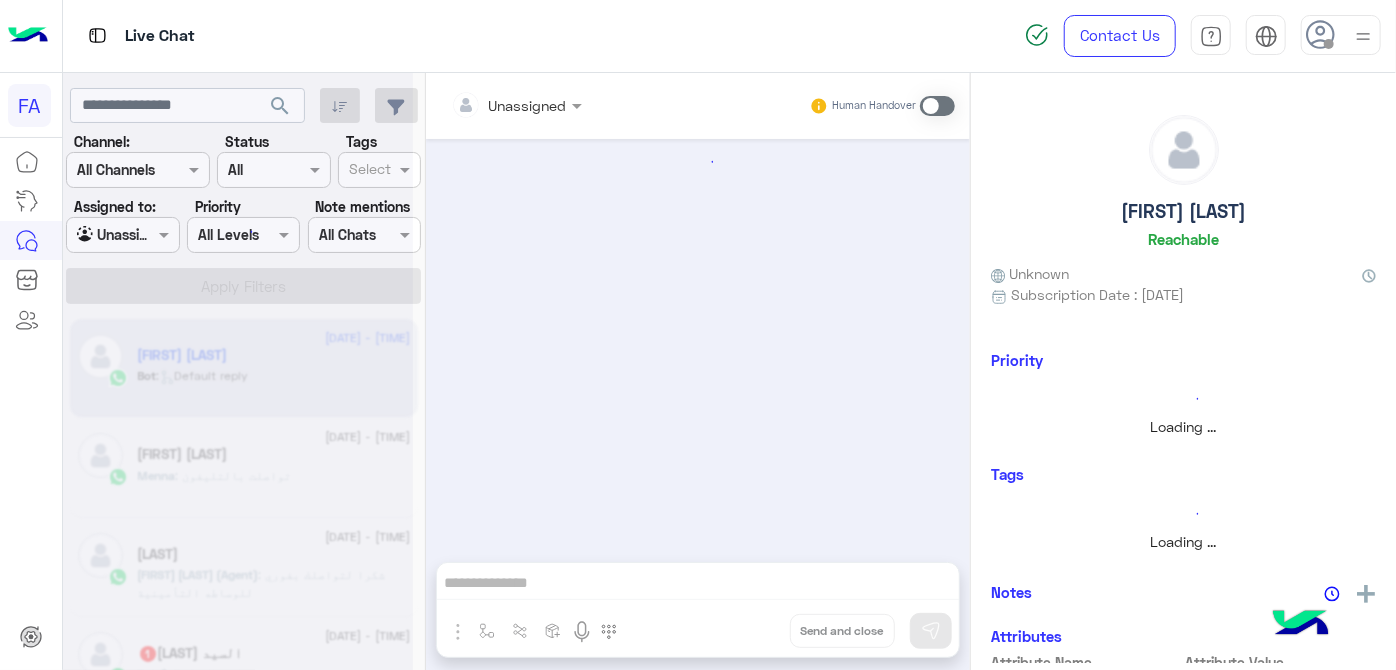 scroll, scrollTop: 1311, scrollLeft: 0, axis: vertical 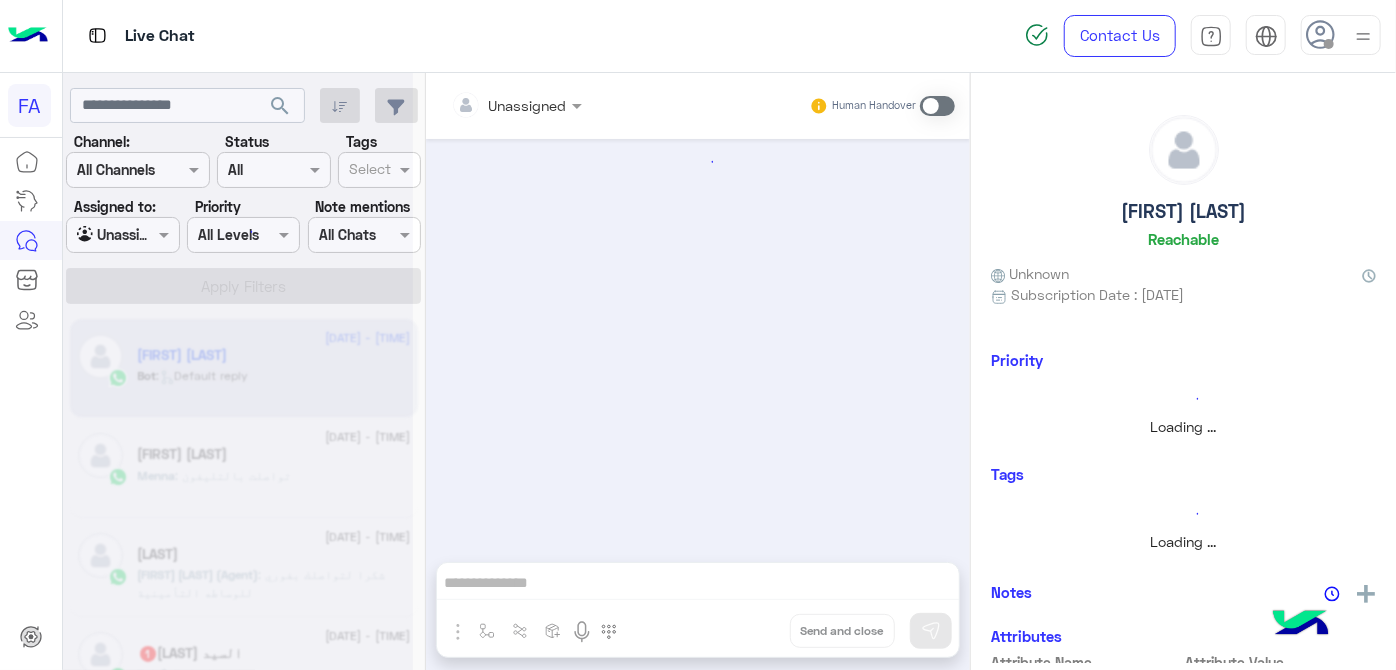 click at bounding box center (122, 234) 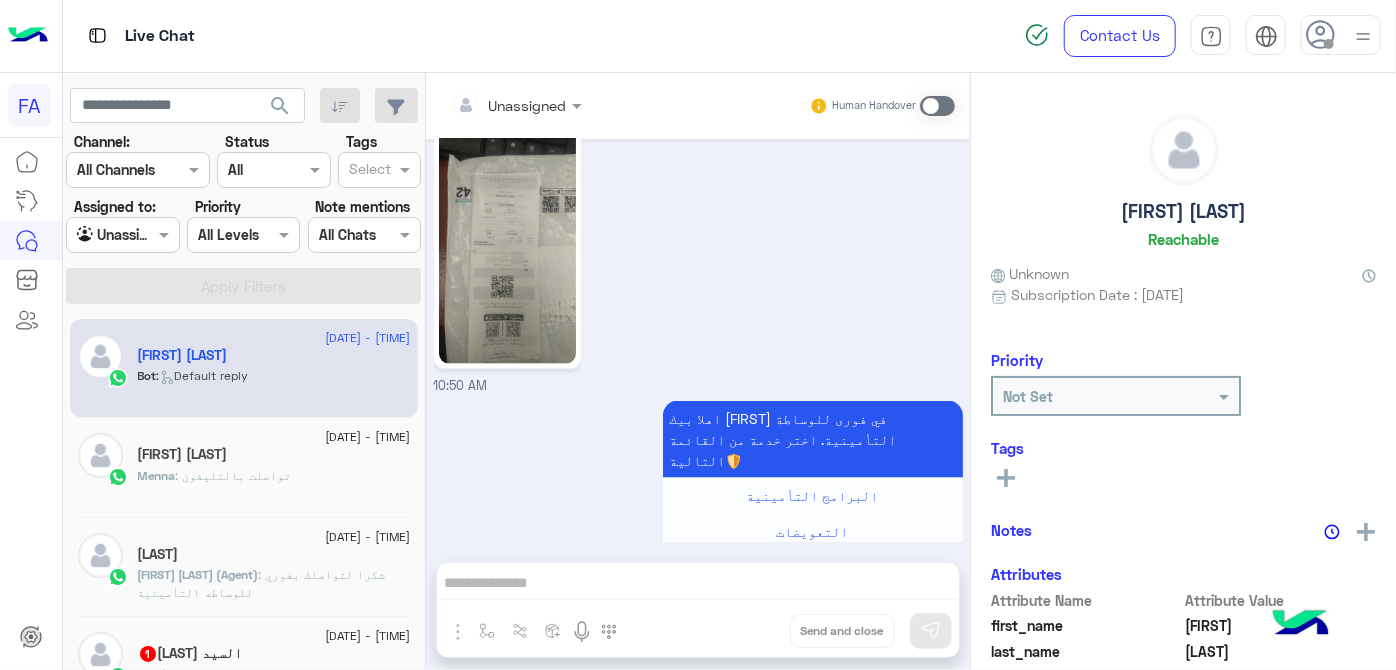 click on "اهلا بيك [NAME] في فورى للوساطة التأمينية. اختر خدمة من القائمة التالية🛡️  البرامج التأمينية   التعويضات   طلب وثيقة     [TIME]" at bounding box center (698, 503) 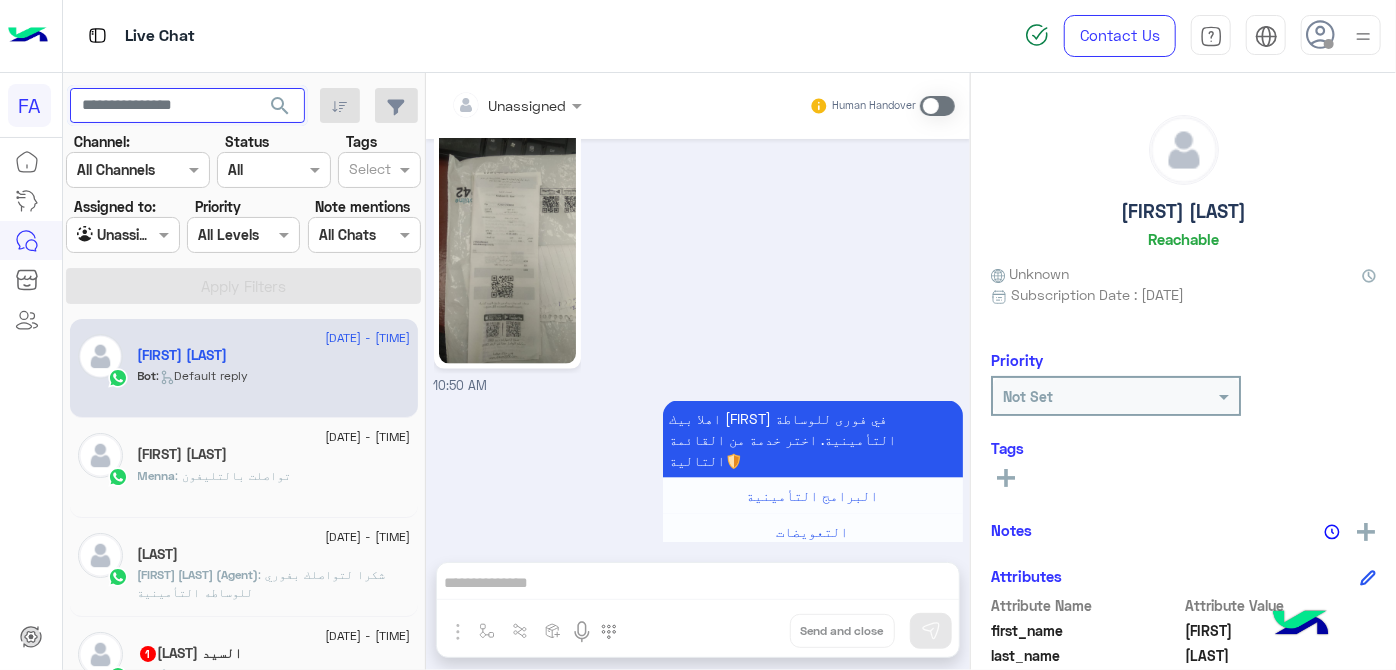 click at bounding box center (187, 106) 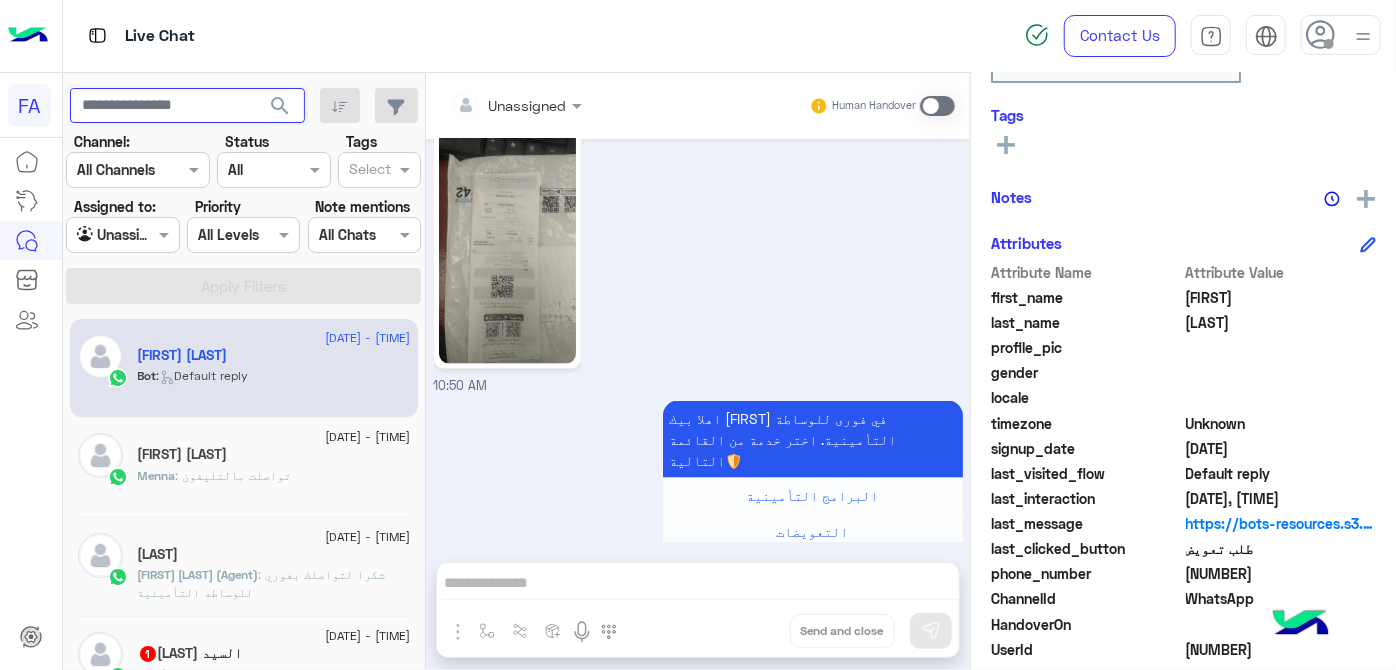 scroll, scrollTop: 426, scrollLeft: 0, axis: vertical 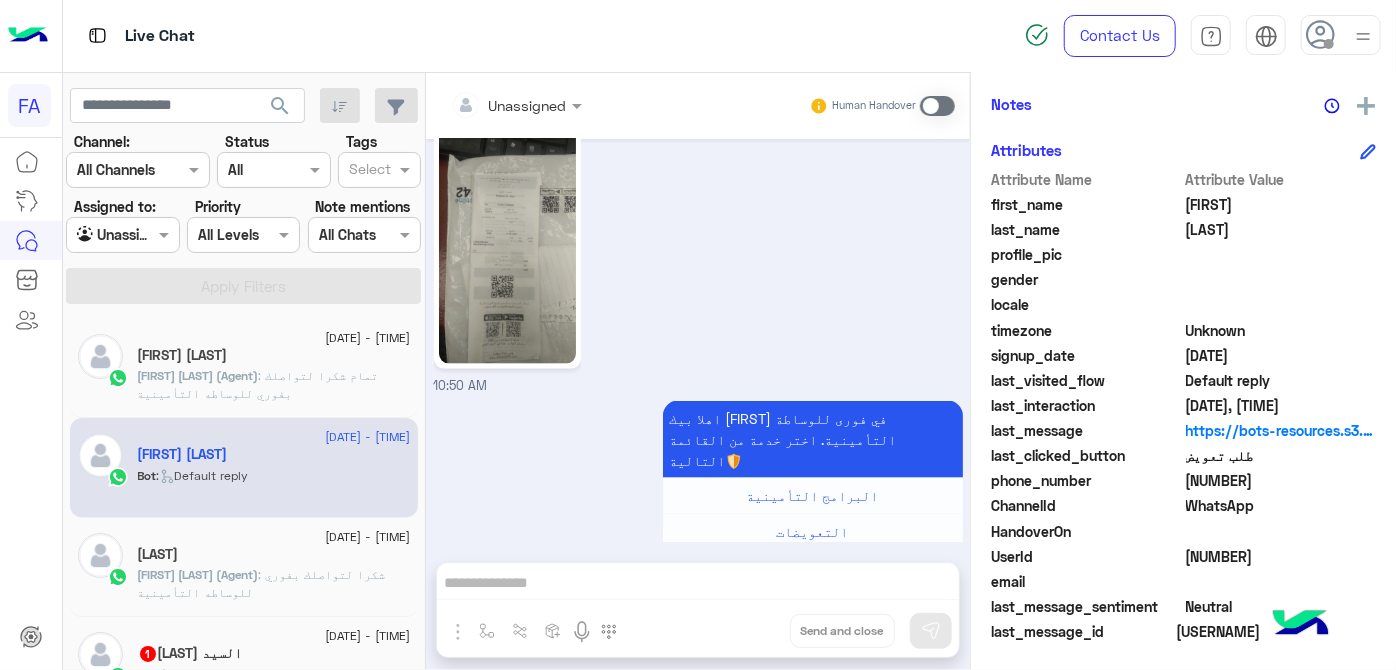 click on "[NAME] (Agent)  : تمام شكرا لتواصلك بفوري للوساطه التأمينية" 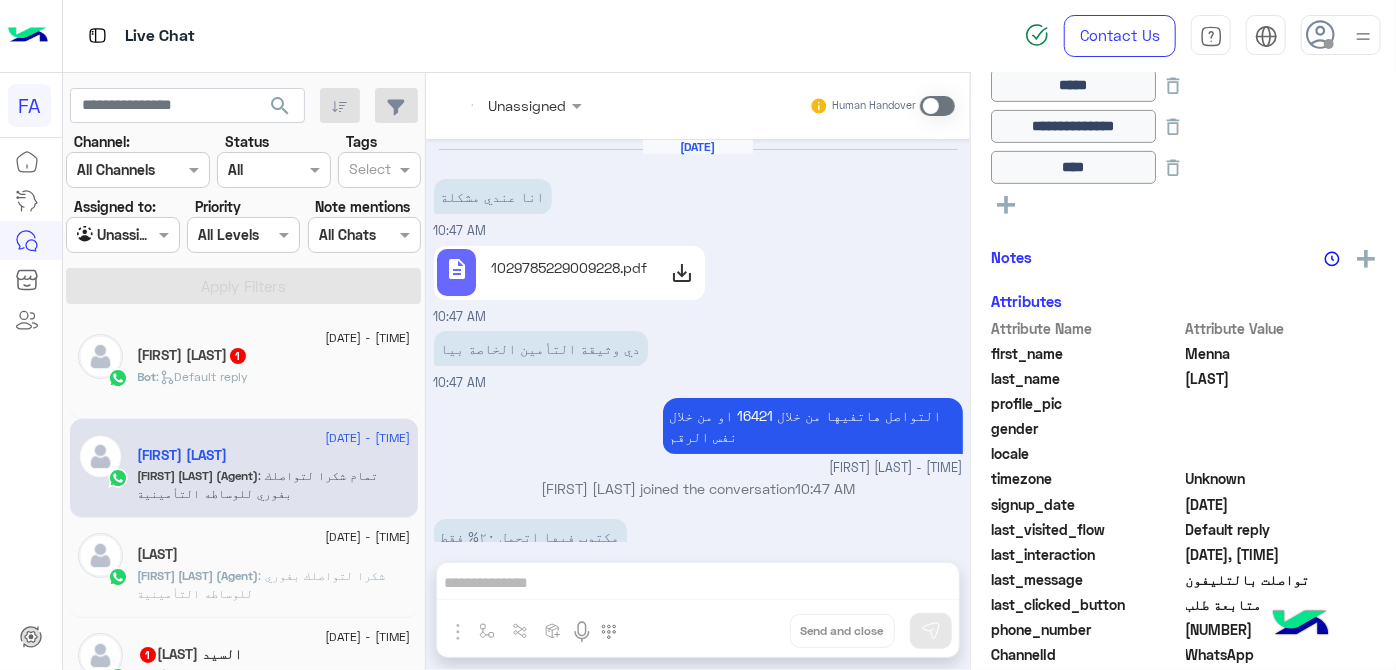 scroll, scrollTop: 633, scrollLeft: 0, axis: vertical 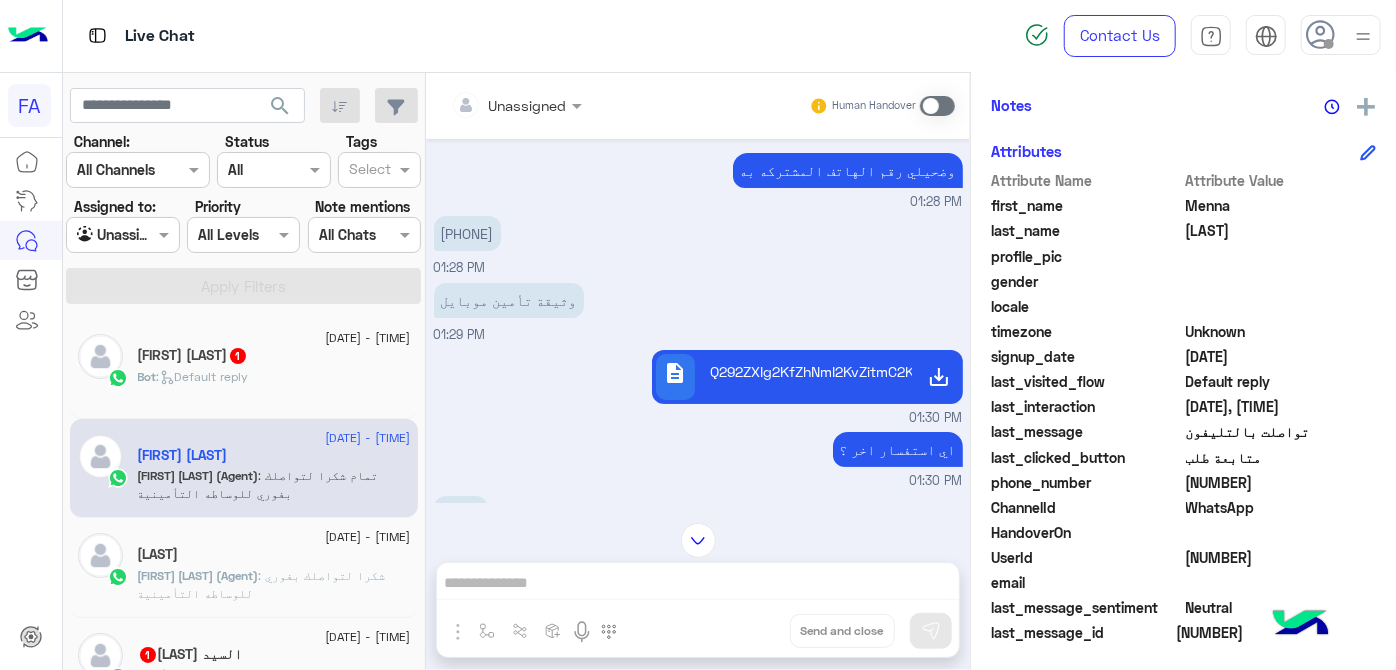 click 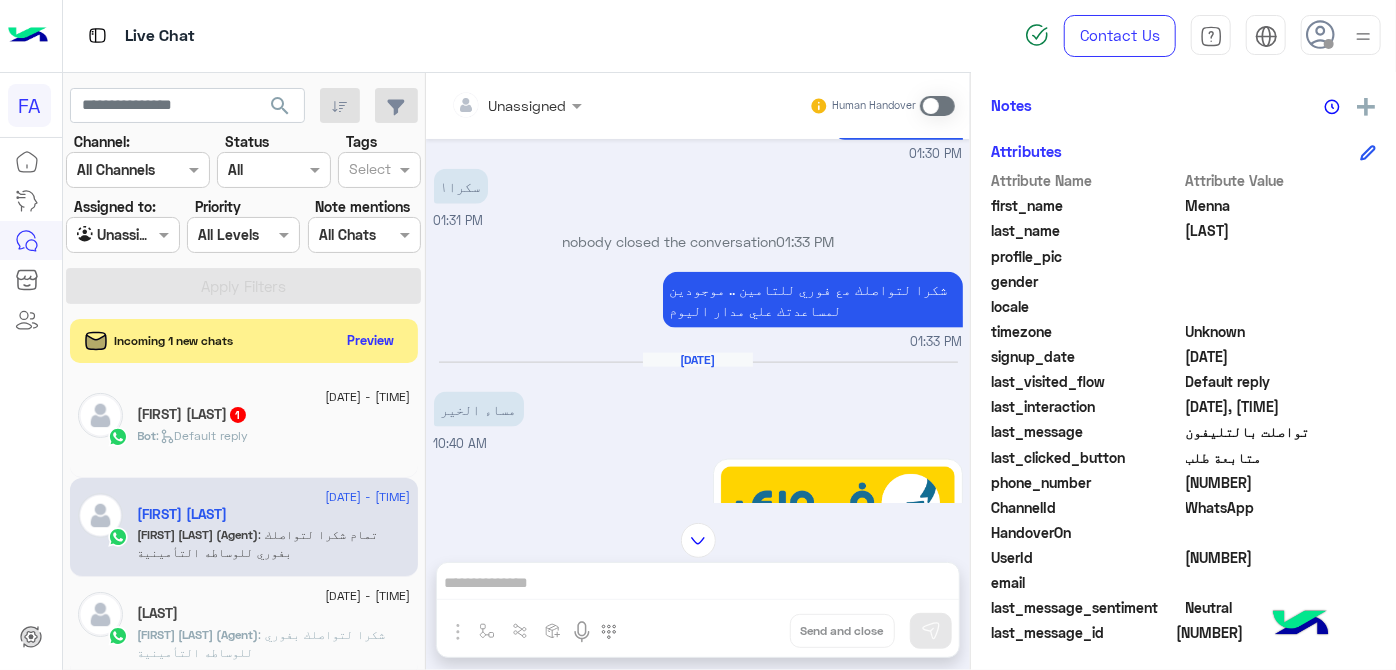 scroll, scrollTop: 1290, scrollLeft: 0, axis: vertical 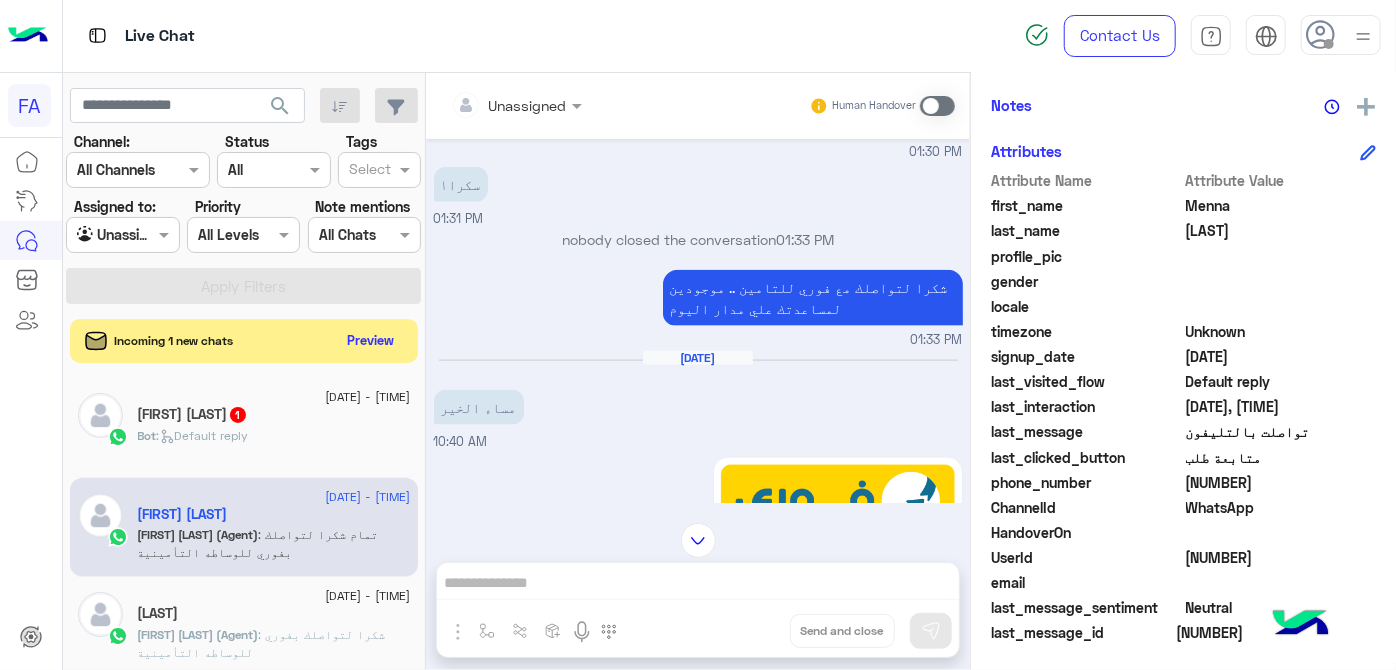 click on "سكرا١" at bounding box center [461, 184] 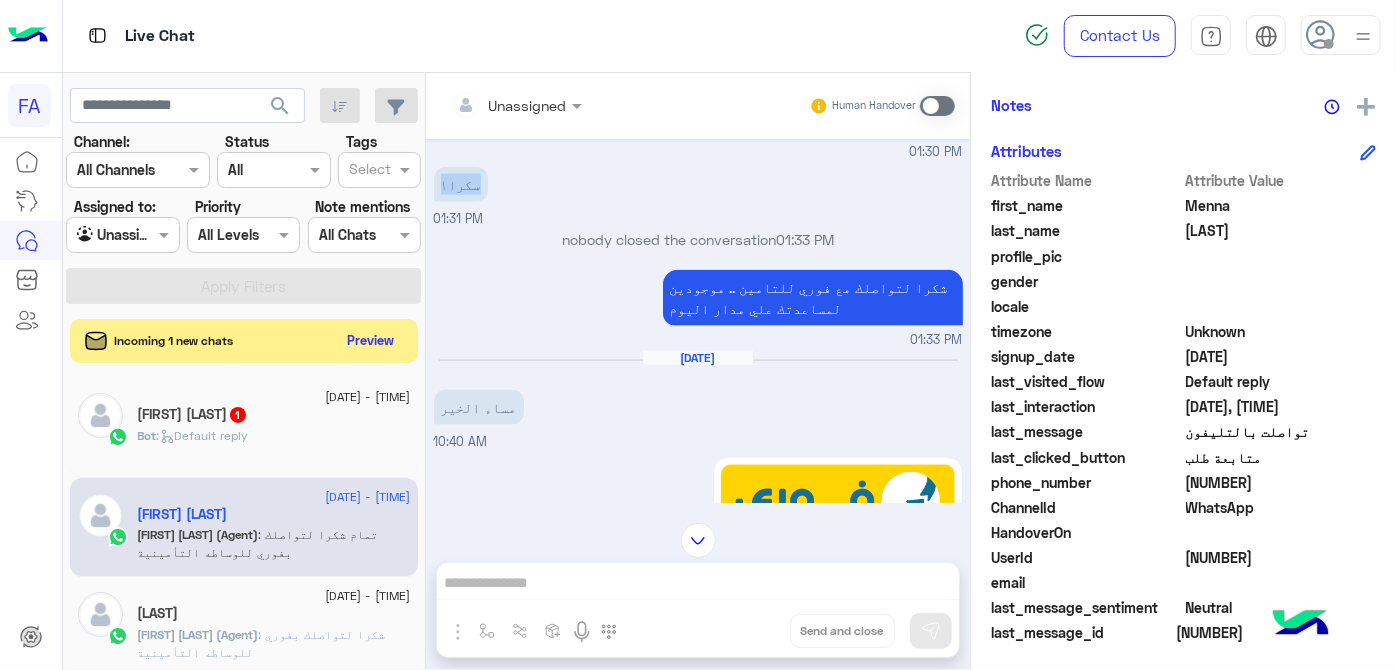 click on "سكرا١" at bounding box center [461, 184] 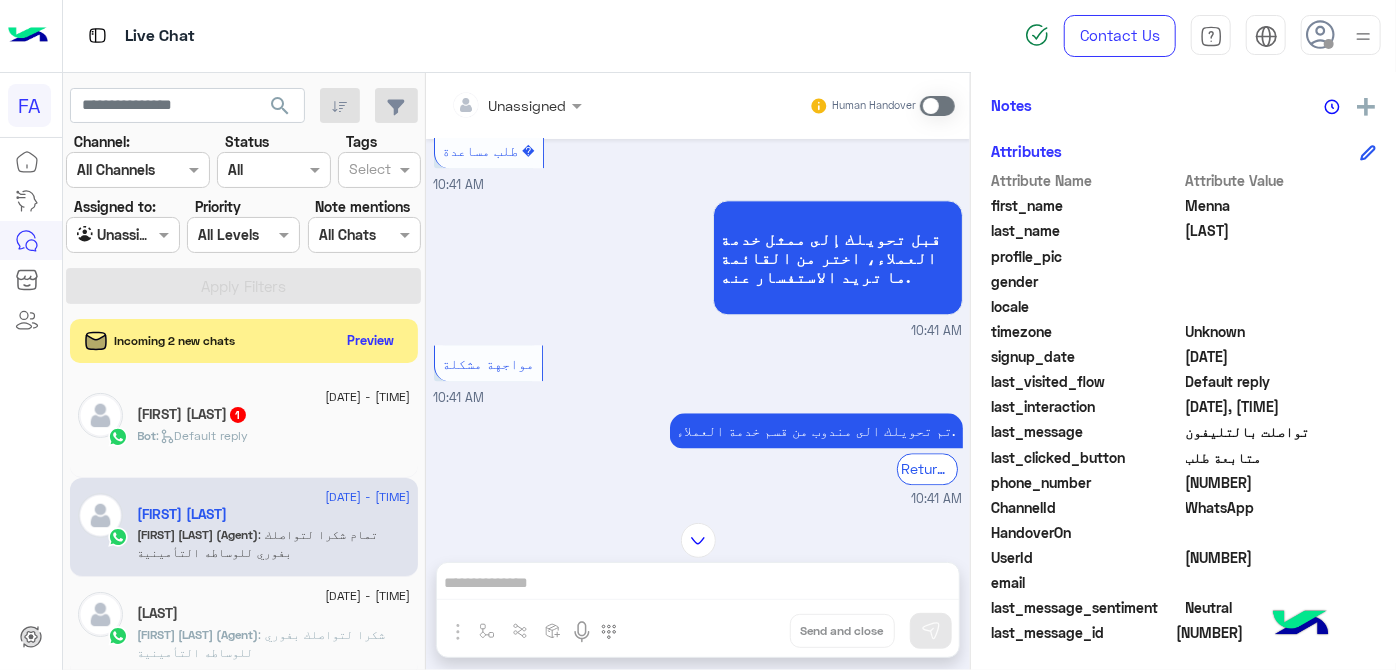 scroll, scrollTop: 2472, scrollLeft: 0, axis: vertical 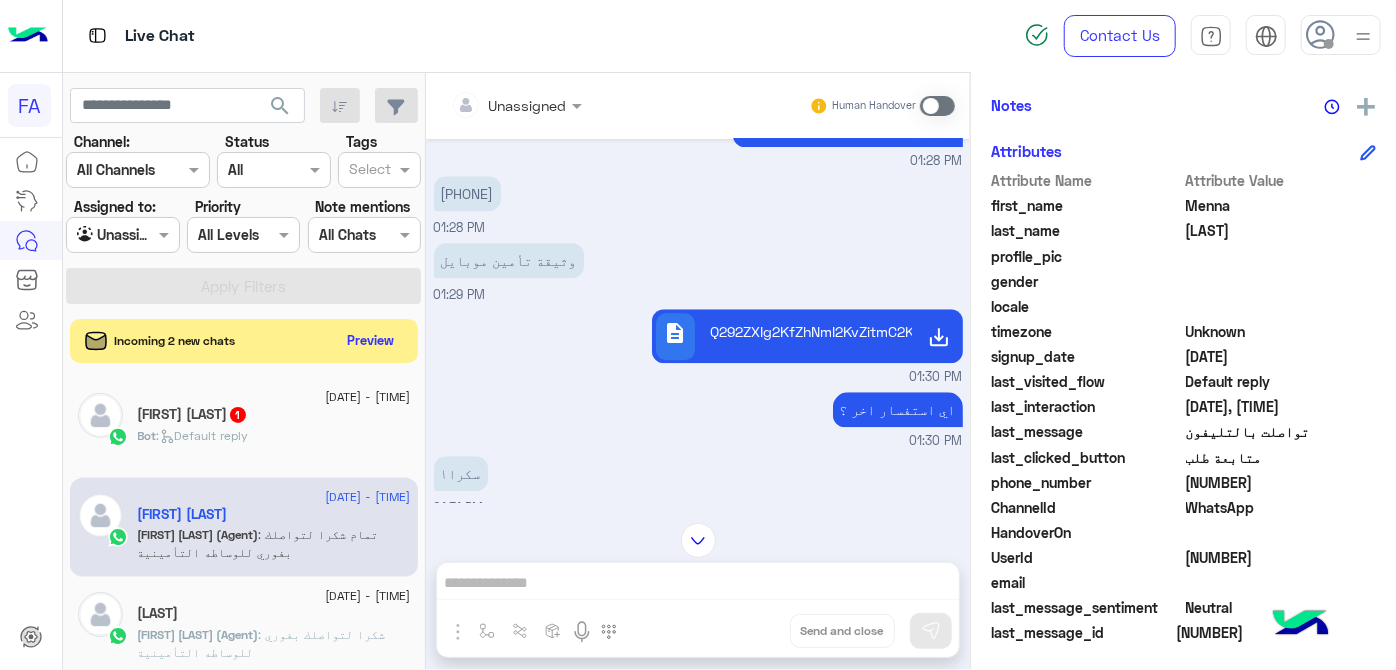 click on "[PHONE]" at bounding box center [467, 193] 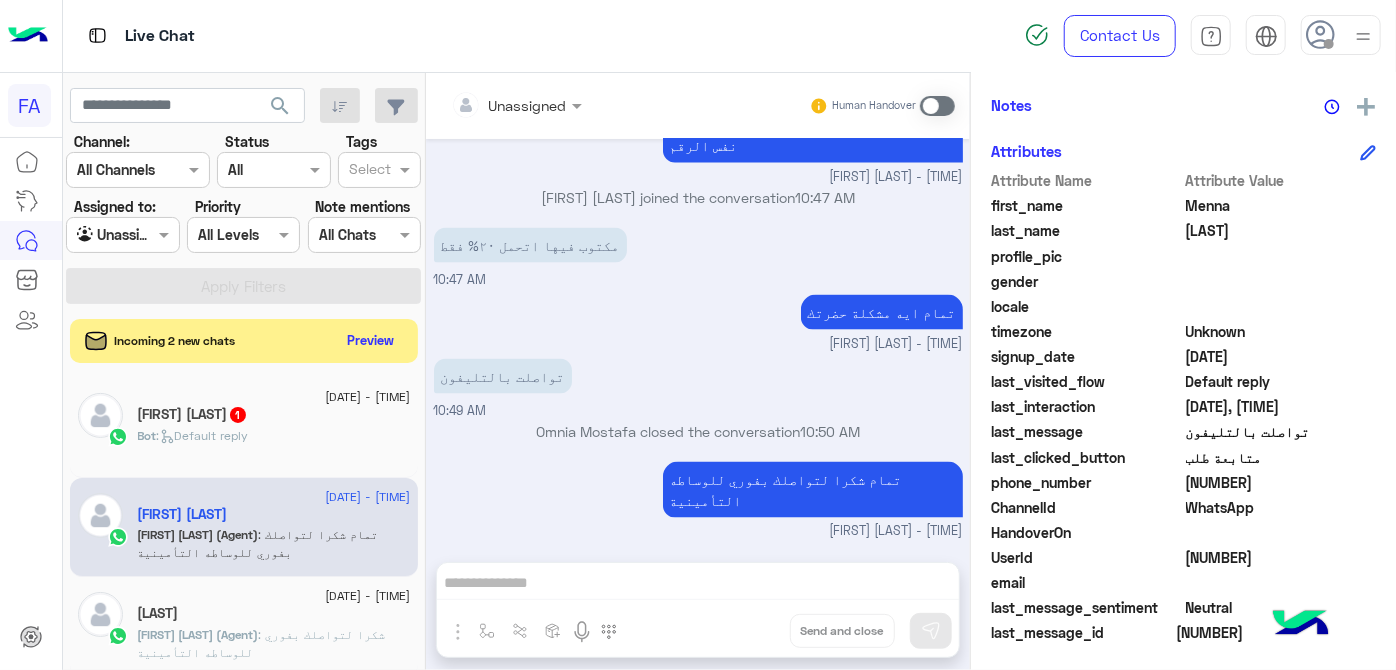 scroll, scrollTop: 5424, scrollLeft: 0, axis: vertical 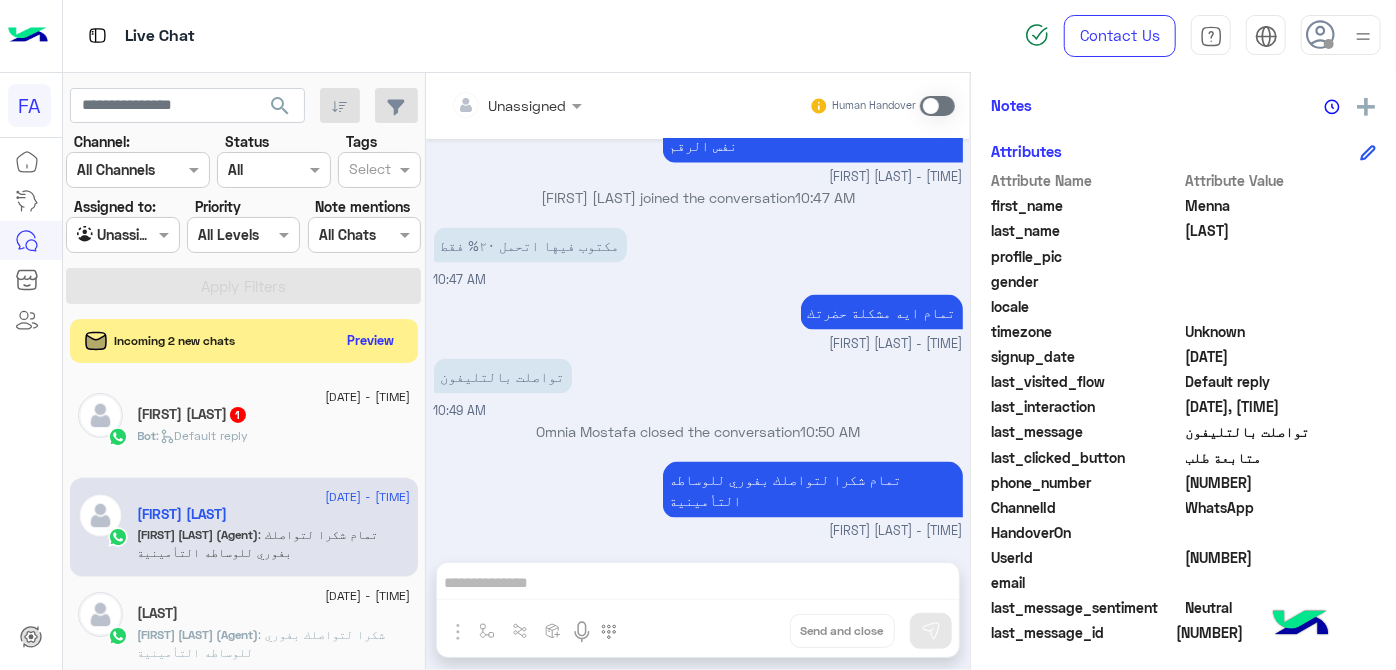 drag, startPoint x: 526, startPoint y: 449, endPoint x: 864, endPoint y: 448, distance: 338.00146 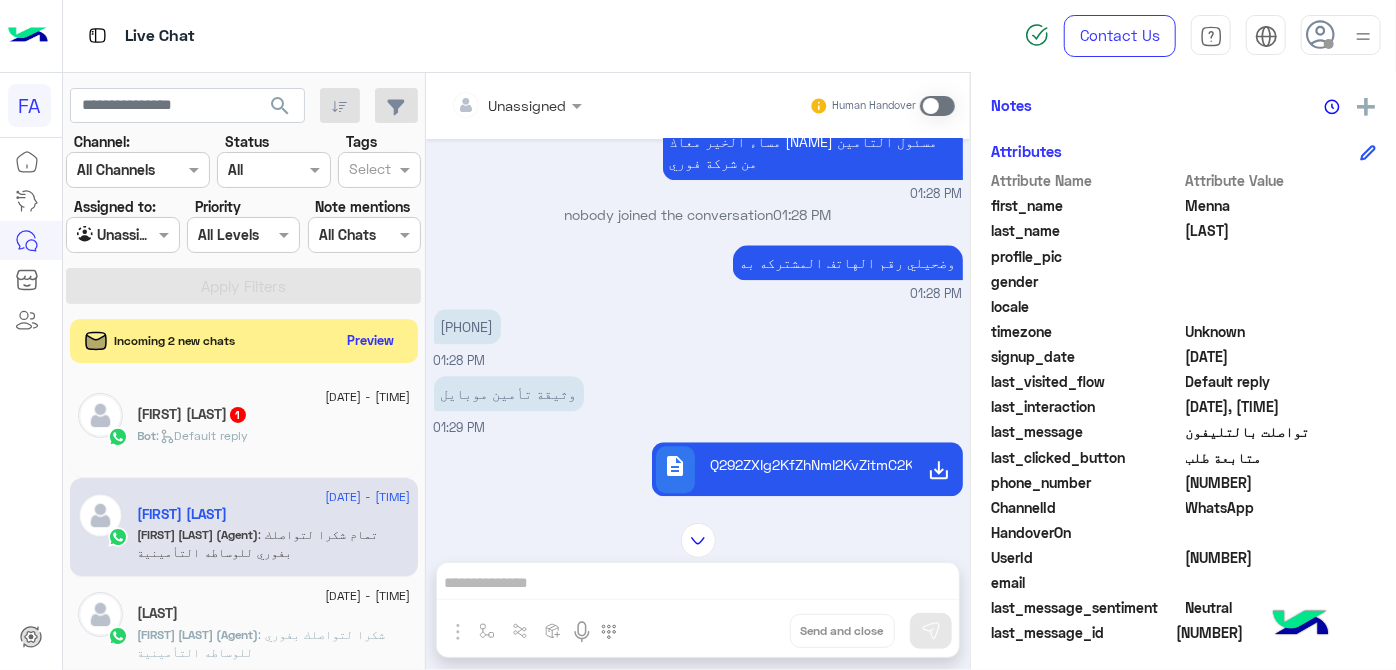 scroll, scrollTop: 2242, scrollLeft: 0, axis: vertical 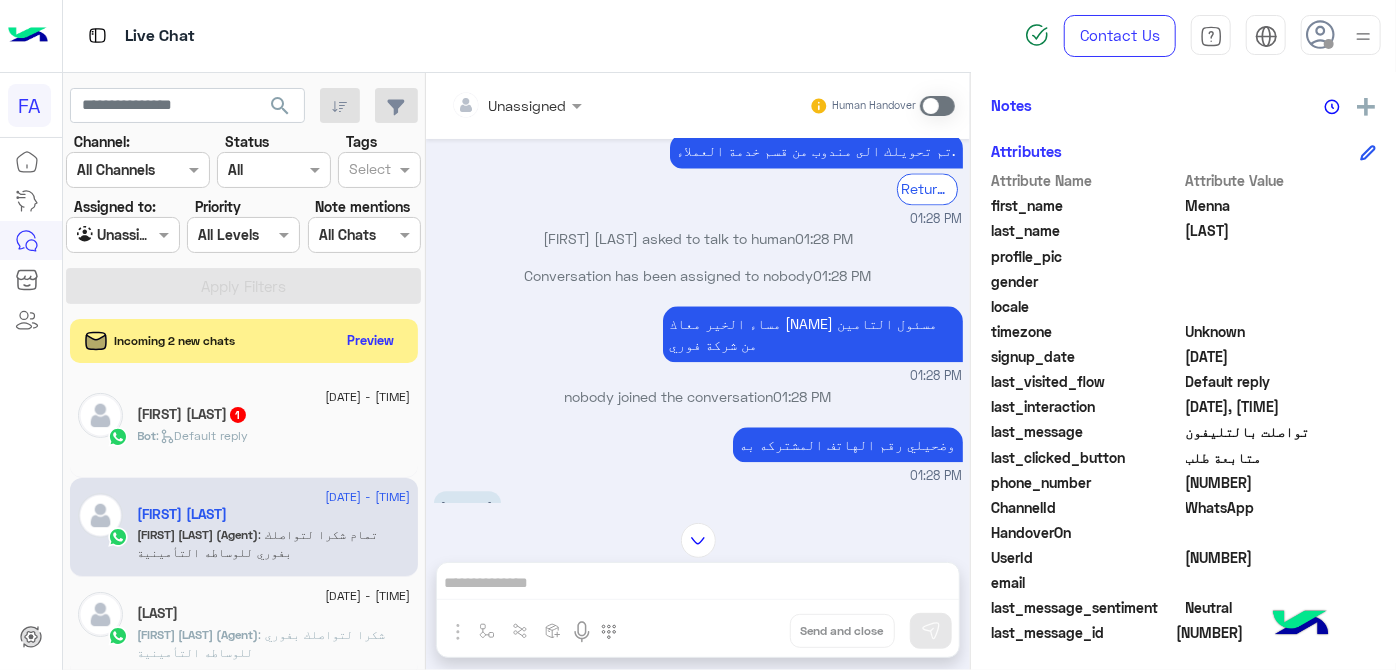 click on "Conversation has been assigned to nobody   [TIME]" at bounding box center [698, 275] 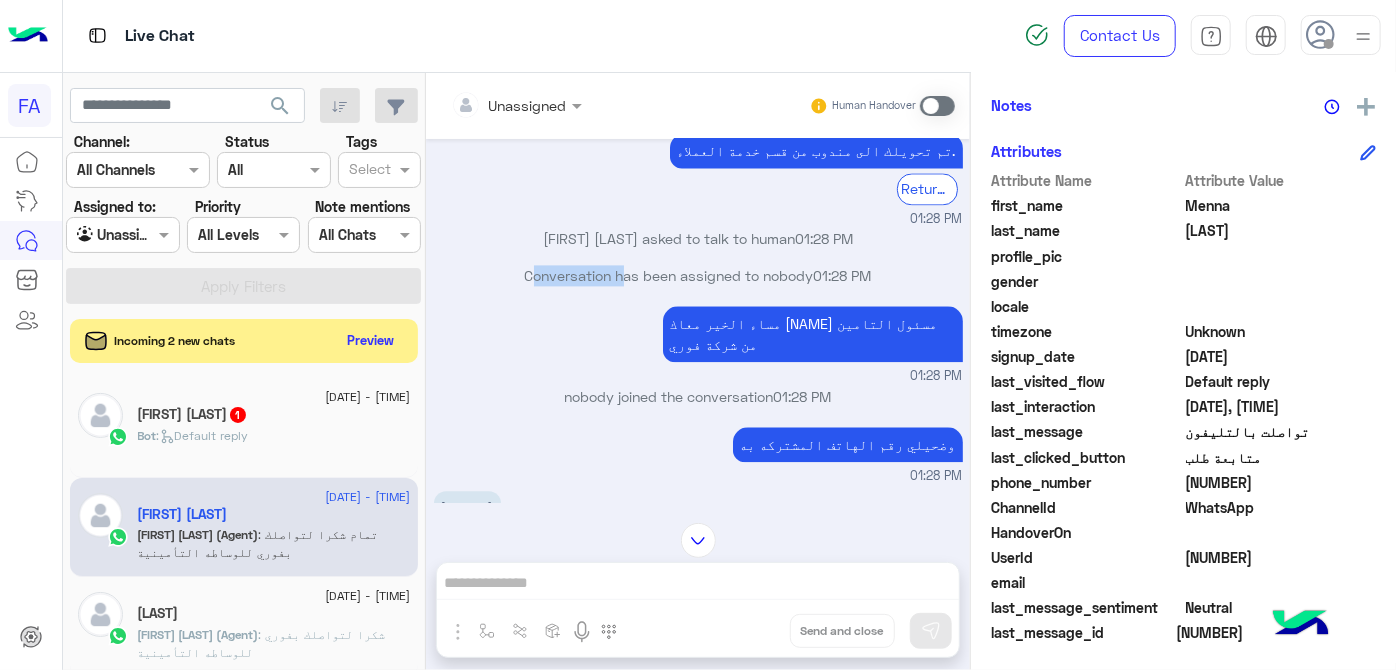 click on "Conversation has been assigned to nobody   [TIME]" at bounding box center [698, 275] 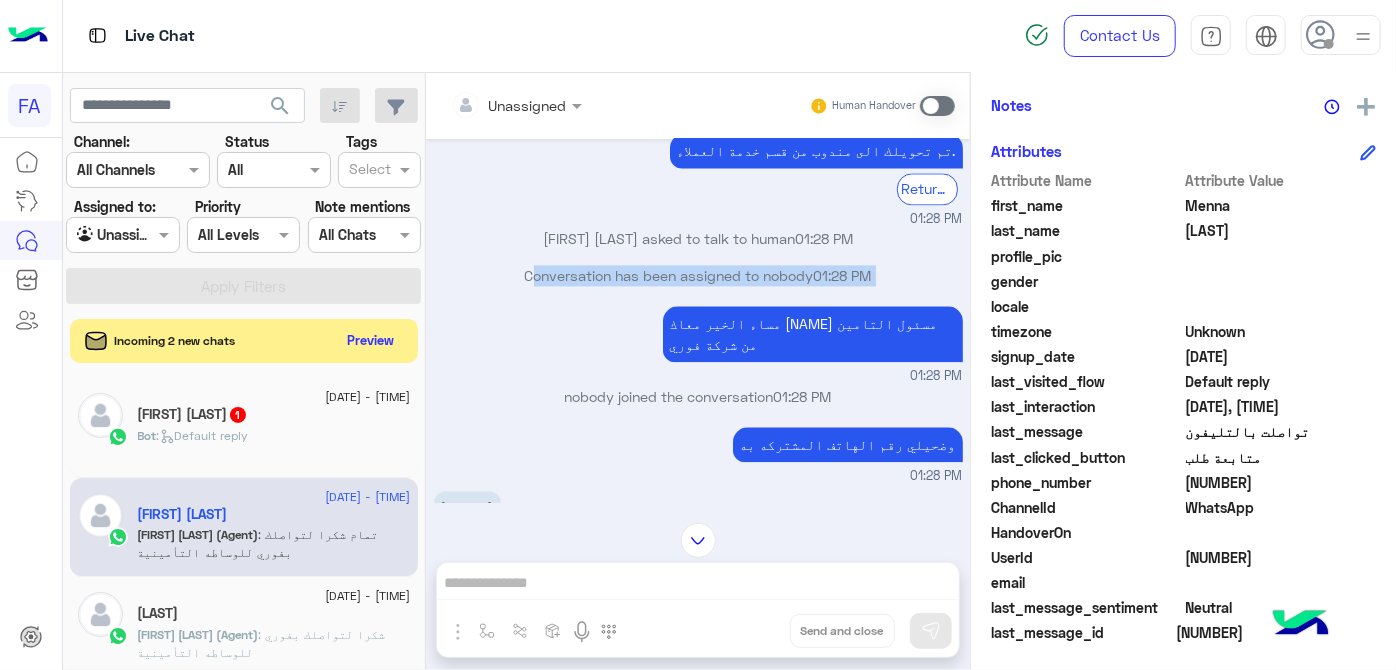 click on "Conversation has been assigned to nobody   [TIME]" at bounding box center [698, 275] 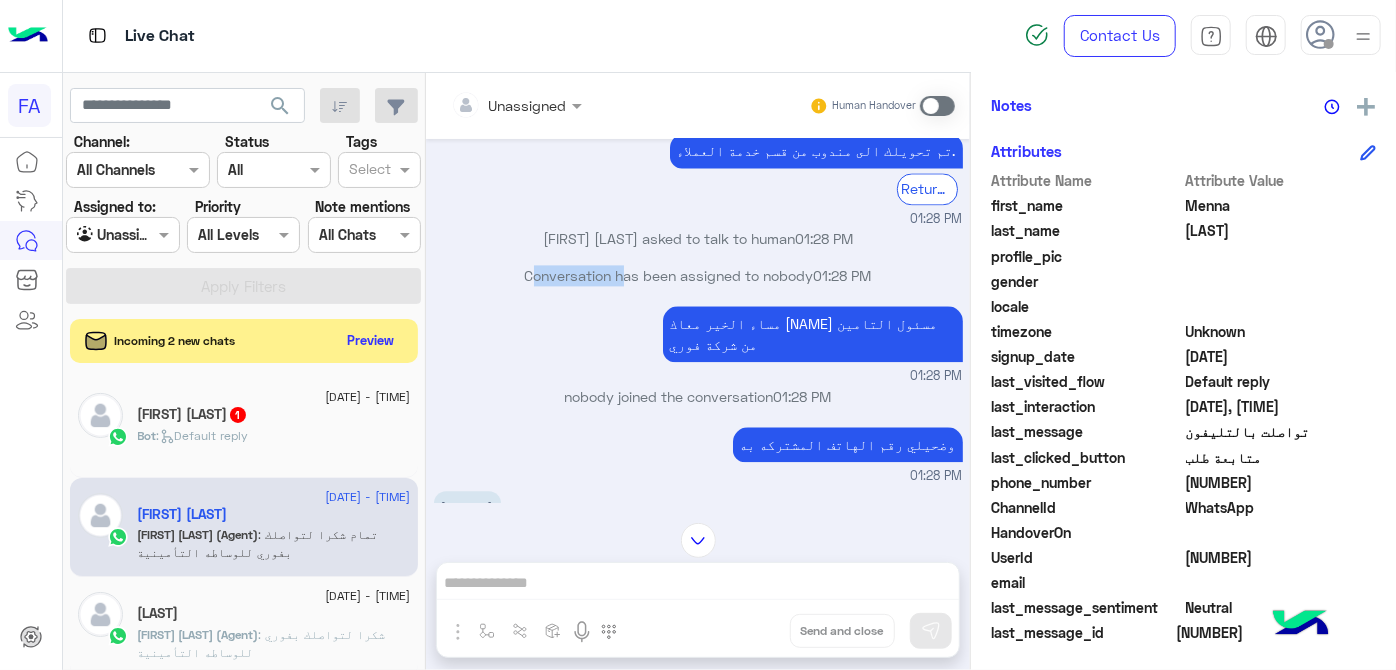 click on "Conversation has been assigned to nobody   [TIME]" at bounding box center (698, 275) 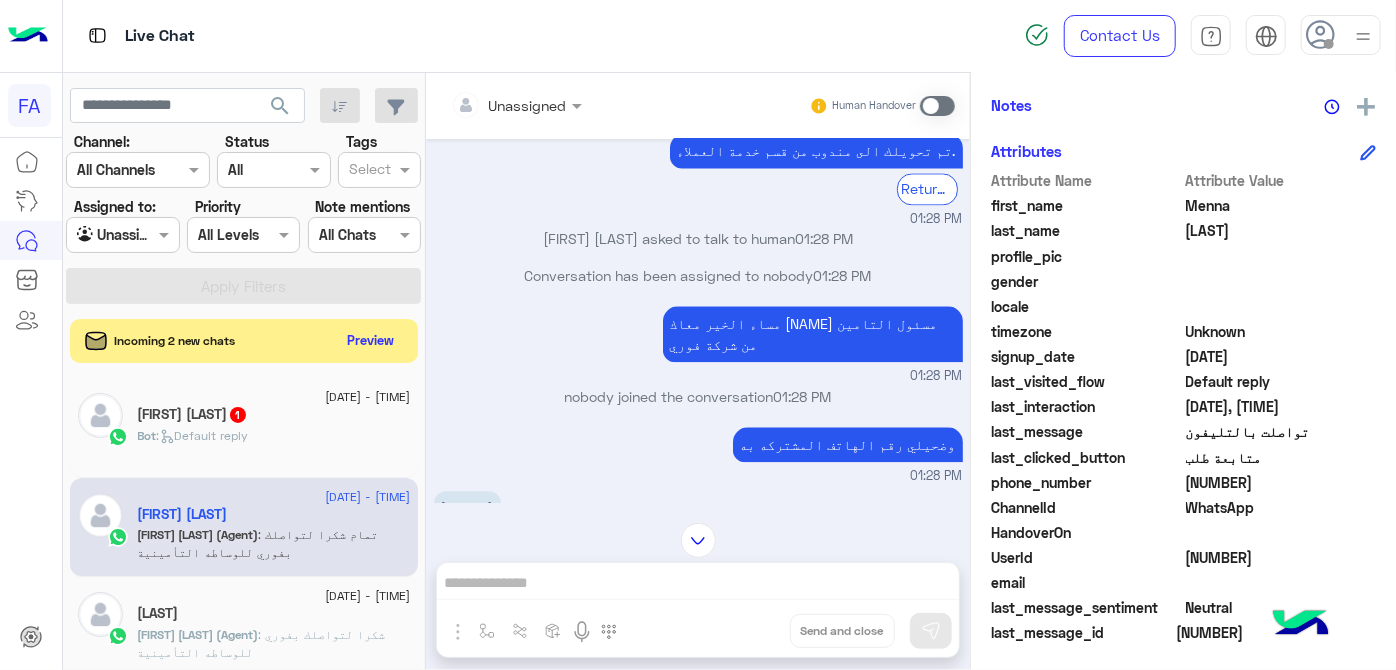 click on "nobody joined the conversation   [TIME]" at bounding box center [698, 396] 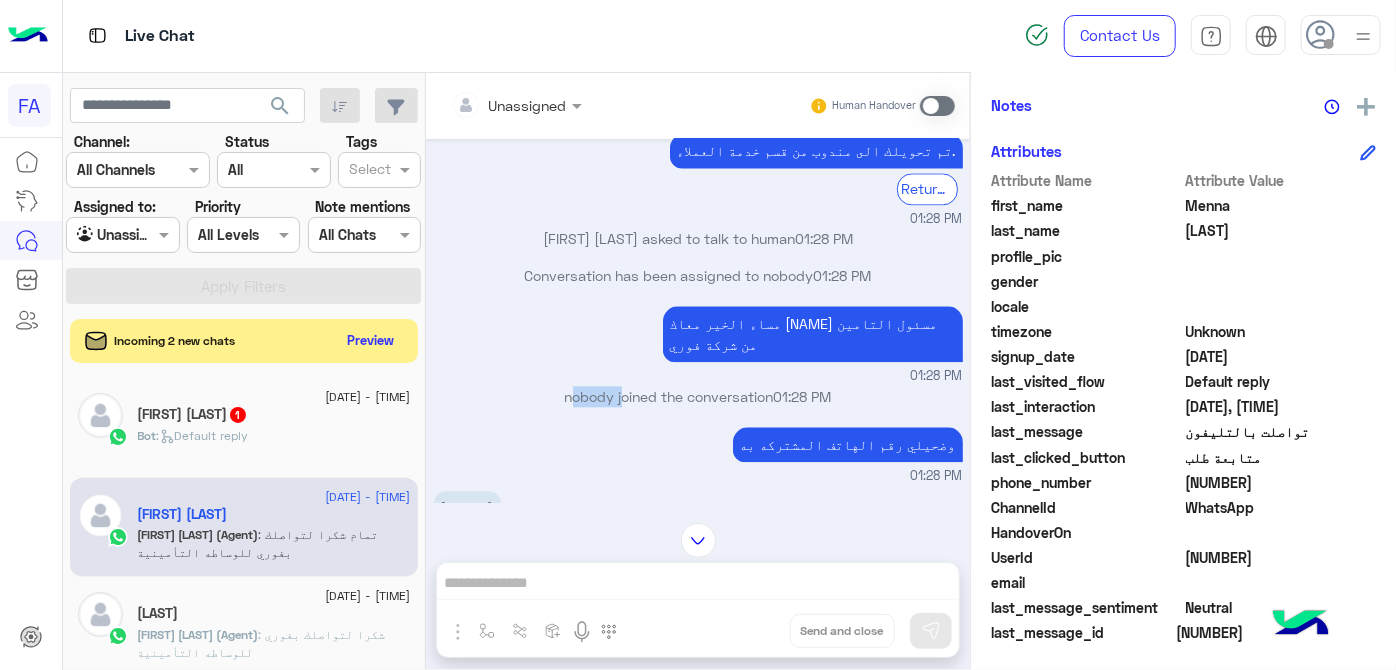 click on "nobody joined the conversation   [TIME]" at bounding box center (698, 396) 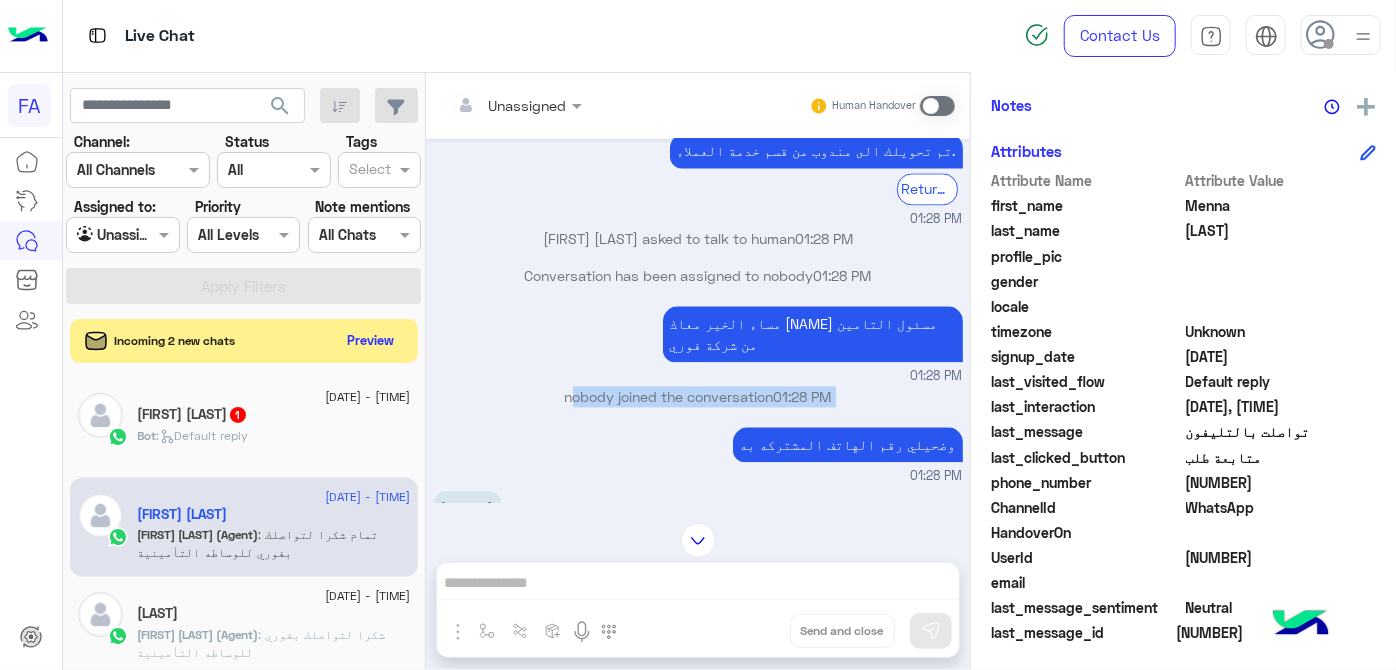 click on "nobody joined the conversation   [TIME]" at bounding box center [698, 396] 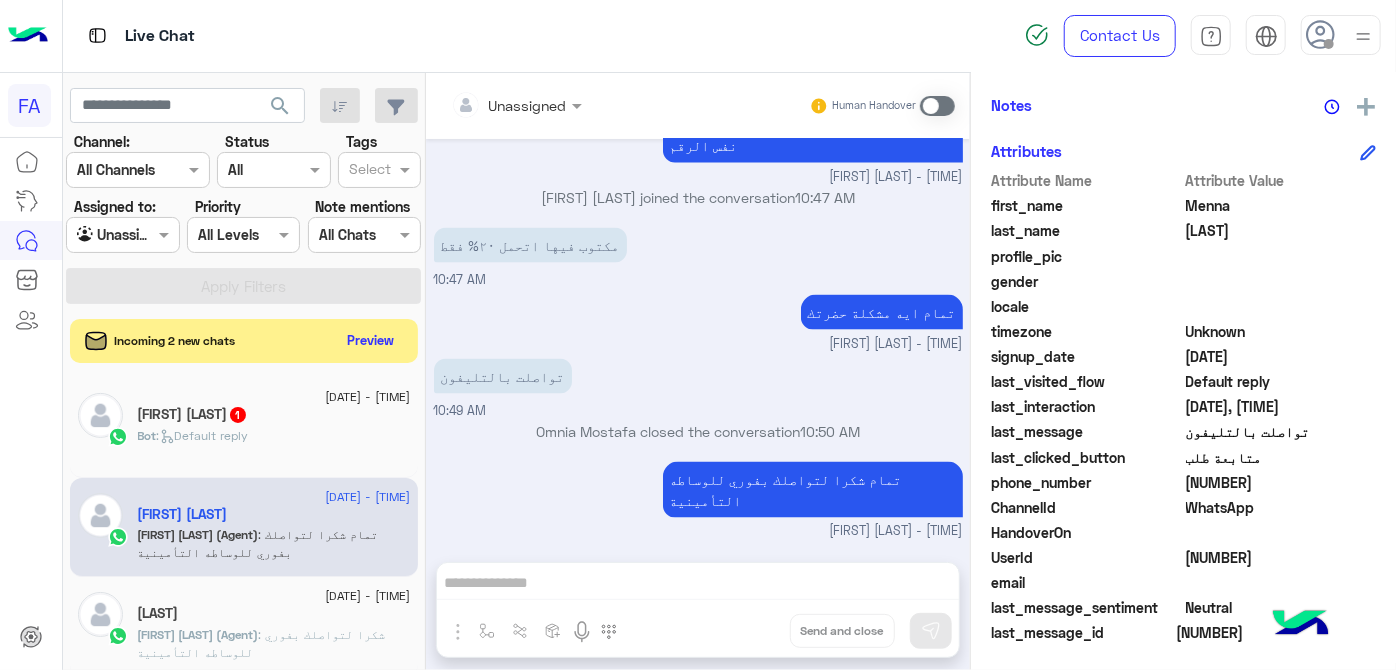 scroll, scrollTop: 5424, scrollLeft: 0, axis: vertical 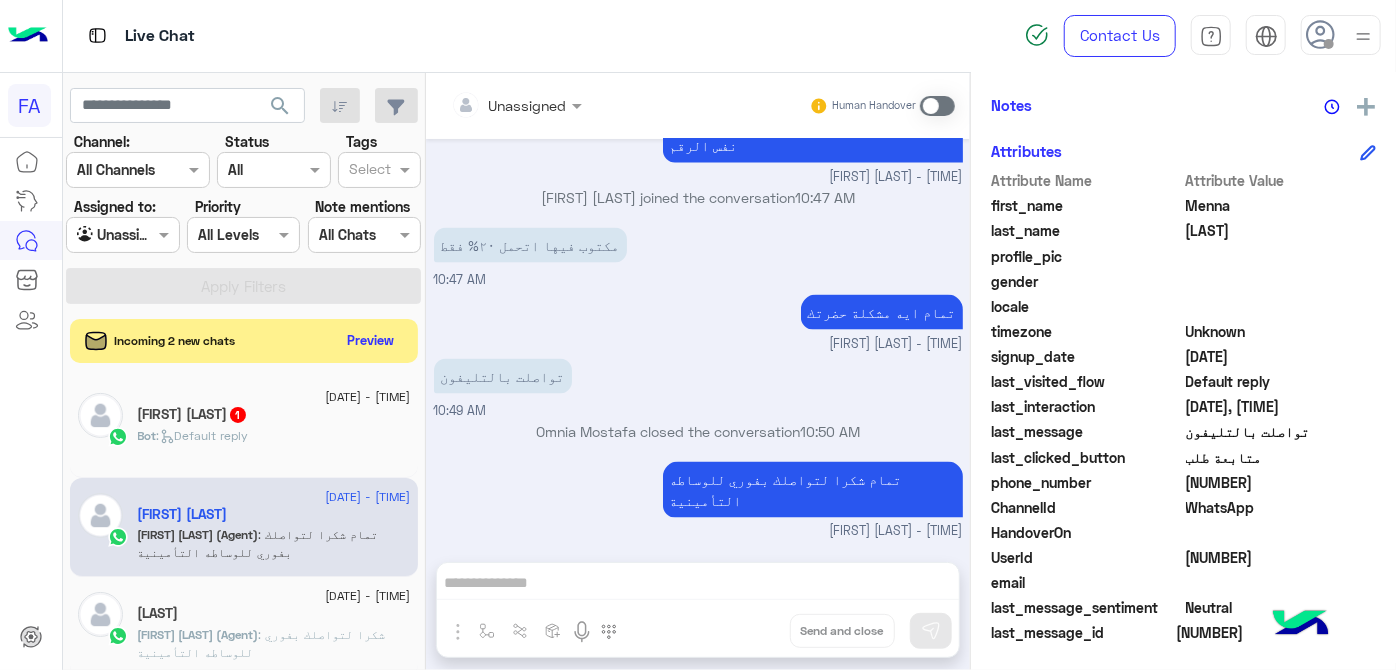 click on "مكتوب فيها اتحمل ٢٠% فقط" at bounding box center (530, 245) 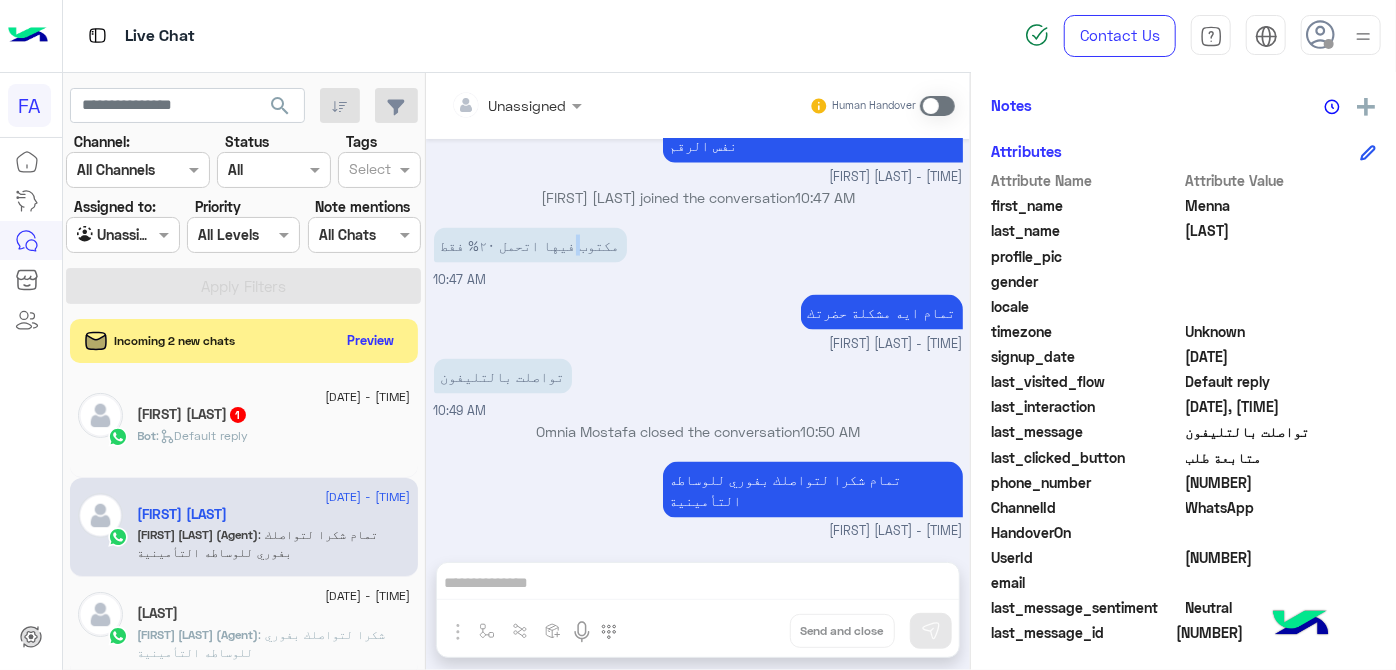 click on "مكتوب فيها اتحمل ٢٠% فقط" at bounding box center (530, 245) 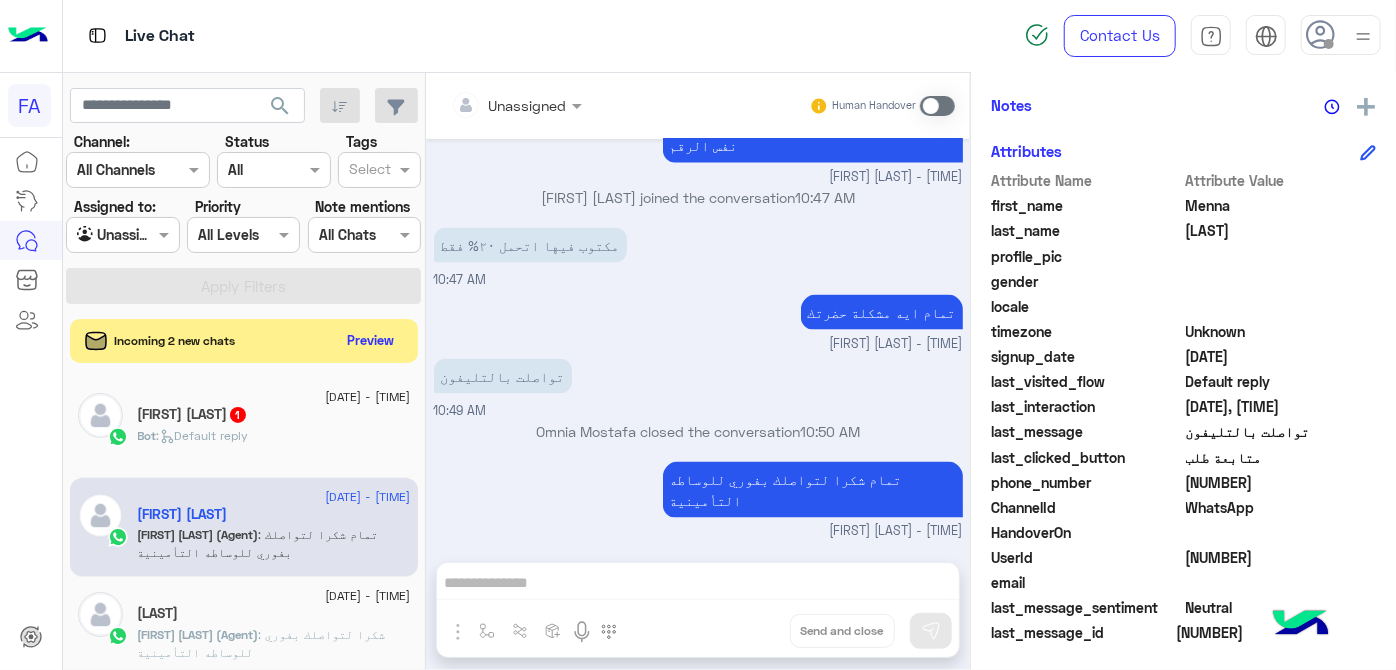 click on "مكتوب فيها اتحمل ٢٠% فقط" at bounding box center (530, 245) 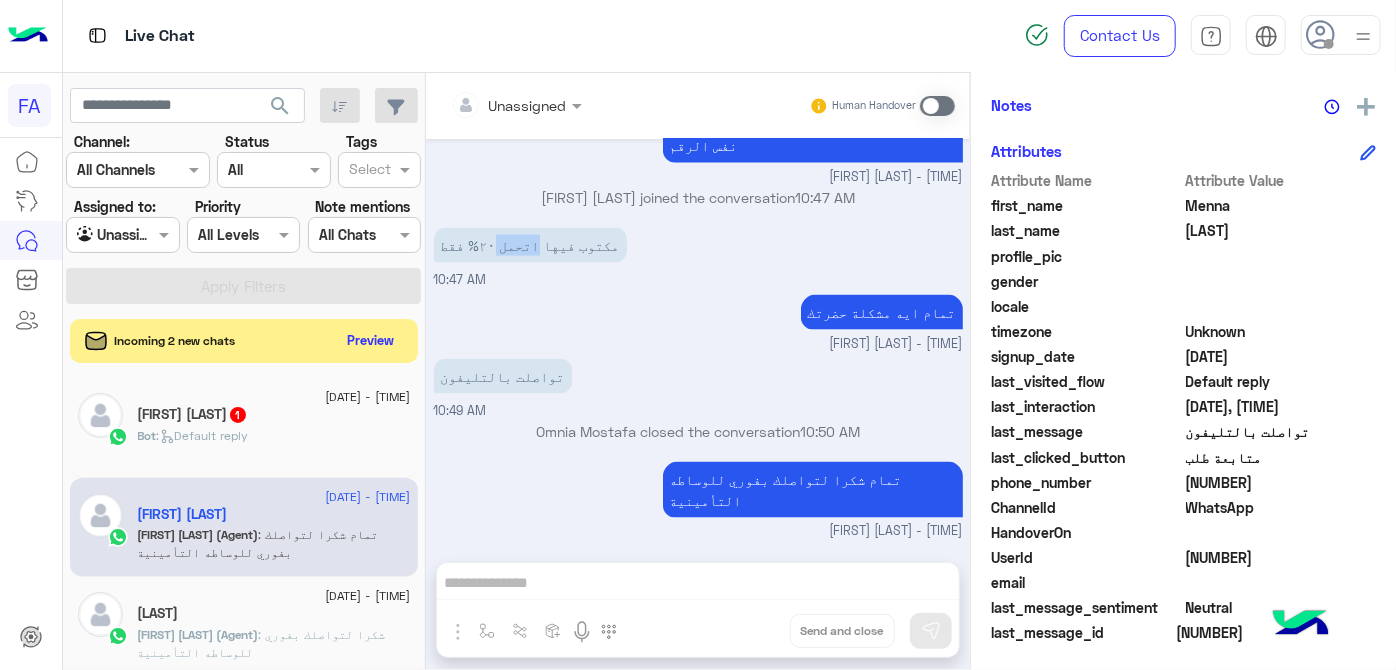click on "مكتوب فيها اتحمل ٢٠% فقط" at bounding box center [530, 245] 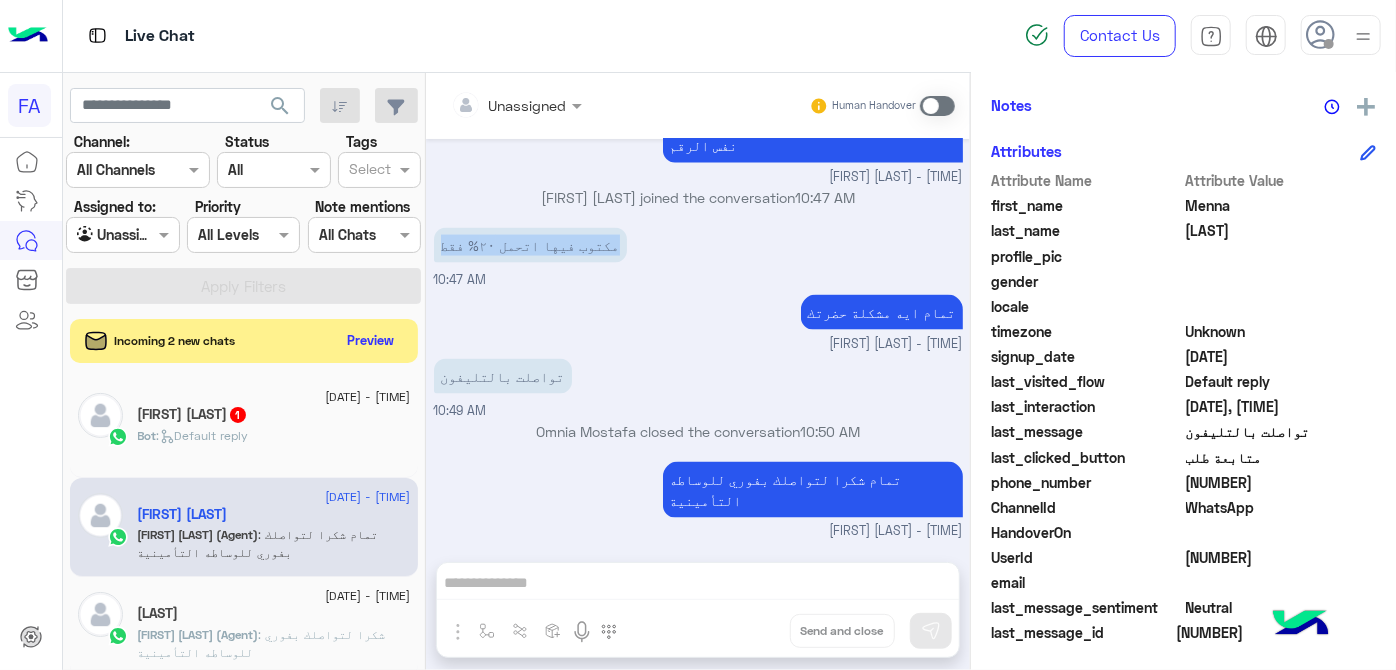 click on "مكتوب فيها اتحمل ٢٠% فقط" at bounding box center (530, 245) 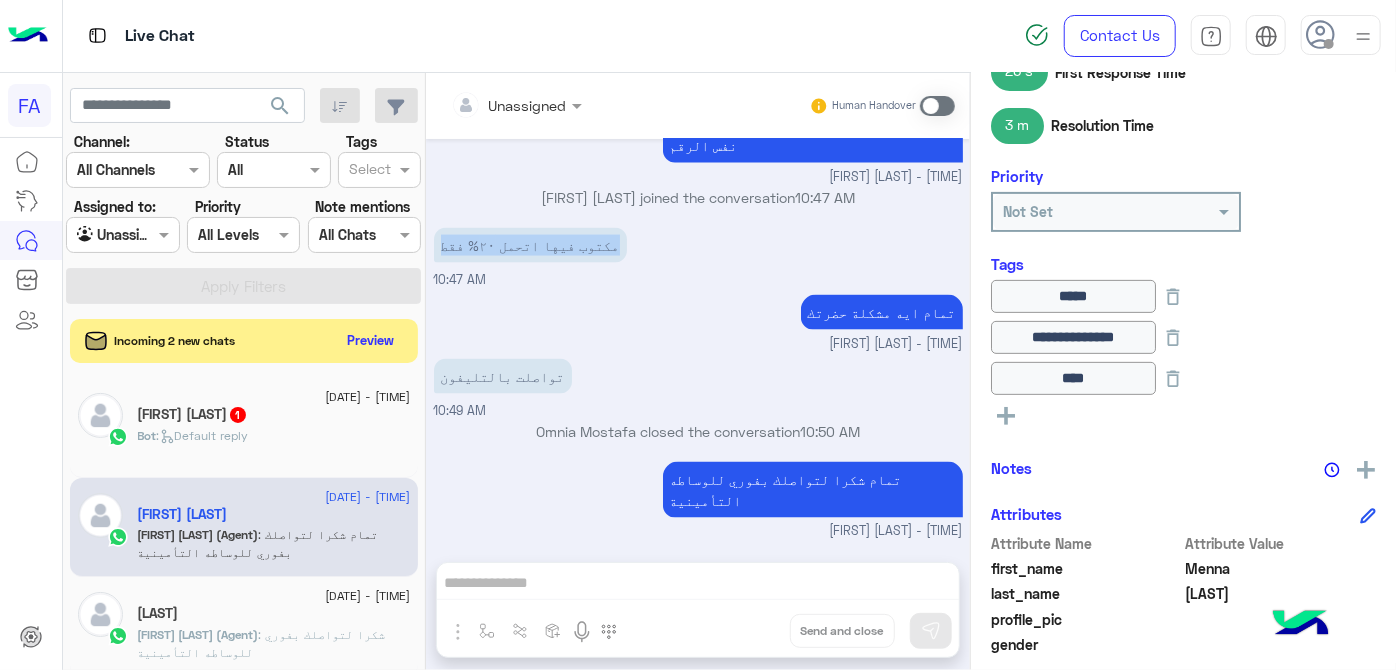scroll, scrollTop: 92, scrollLeft: 0, axis: vertical 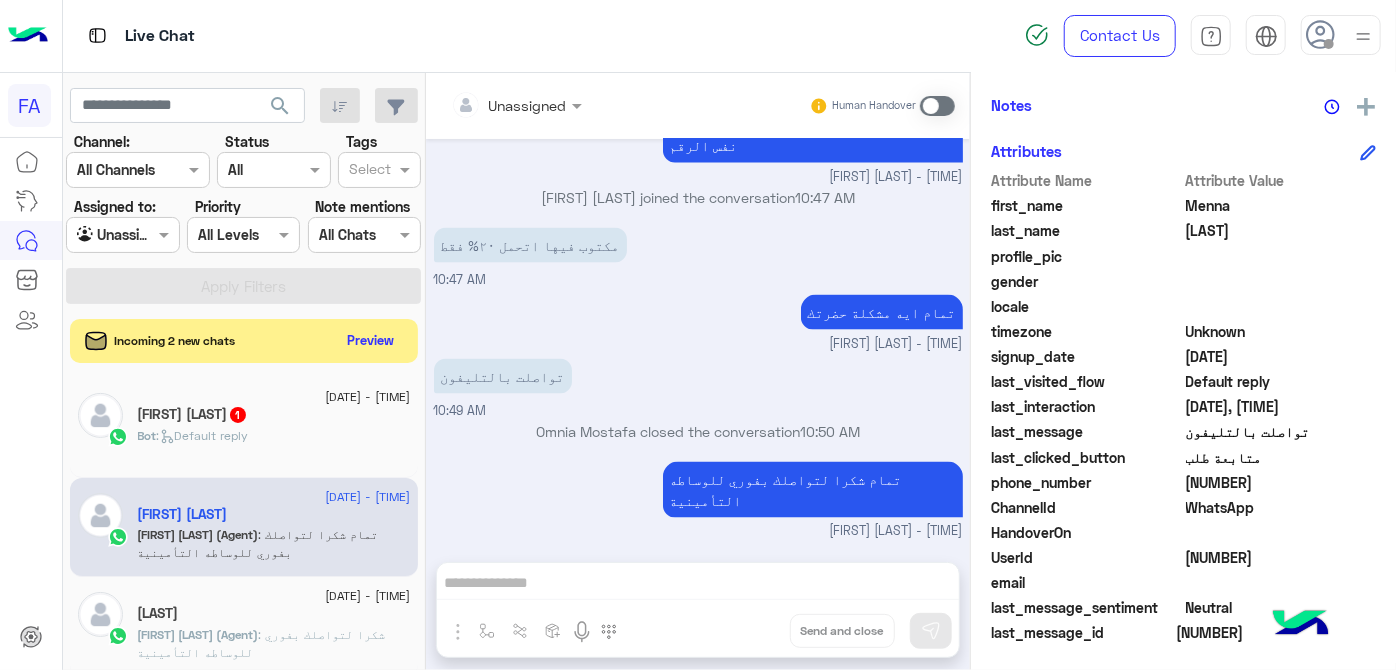 click on "[NUMBER]" 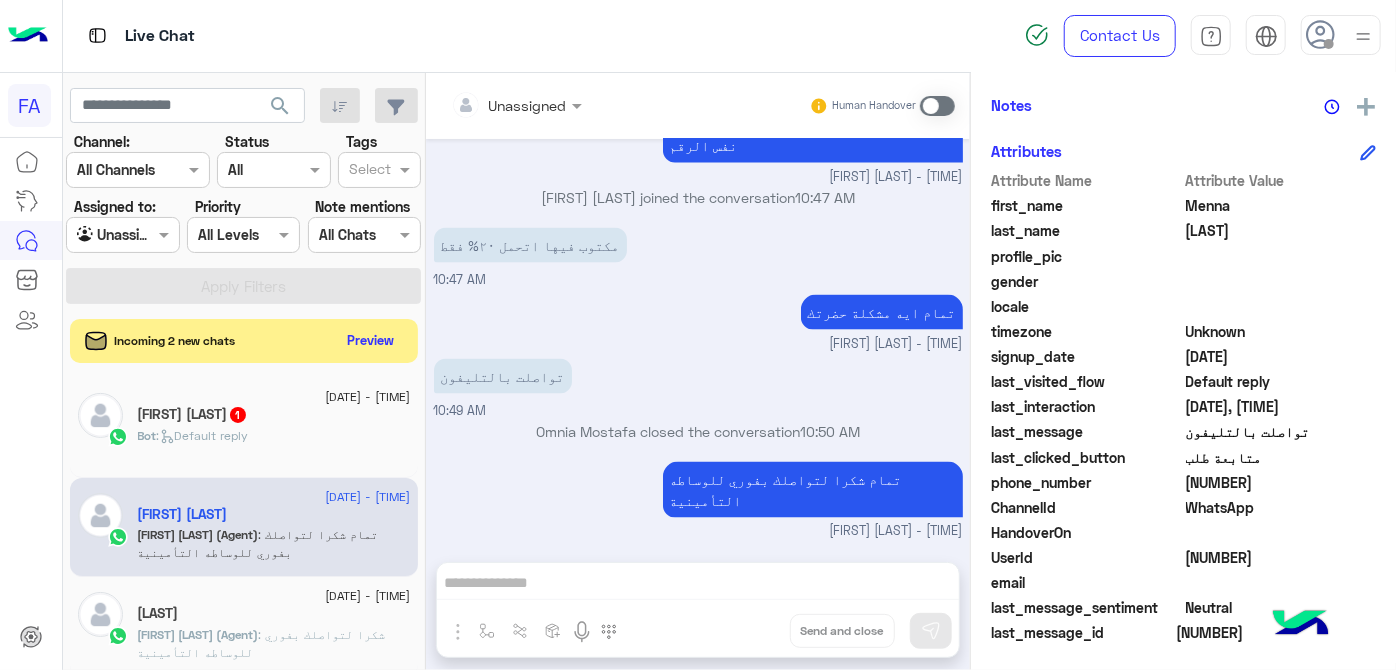 copy on "[NUMBER]" 